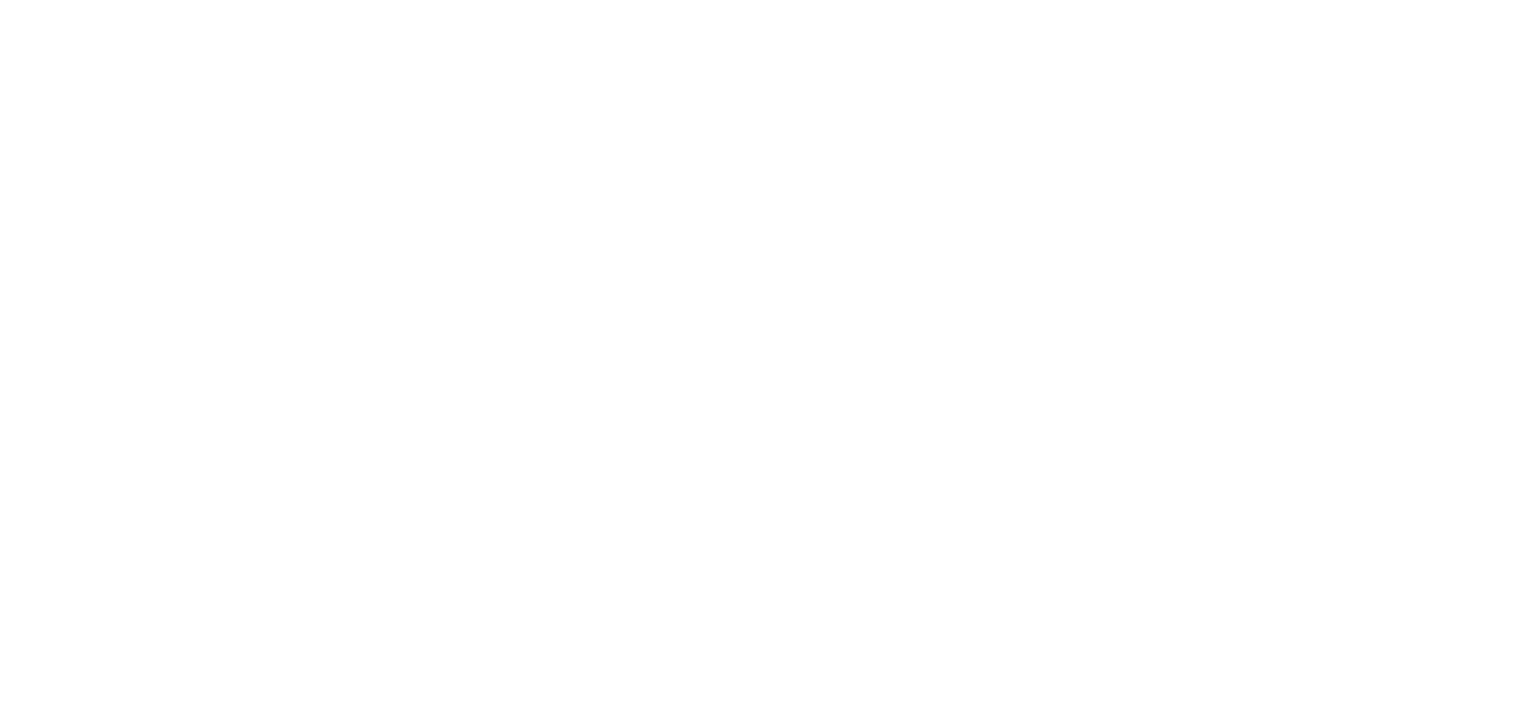 scroll, scrollTop: 0, scrollLeft: 0, axis: both 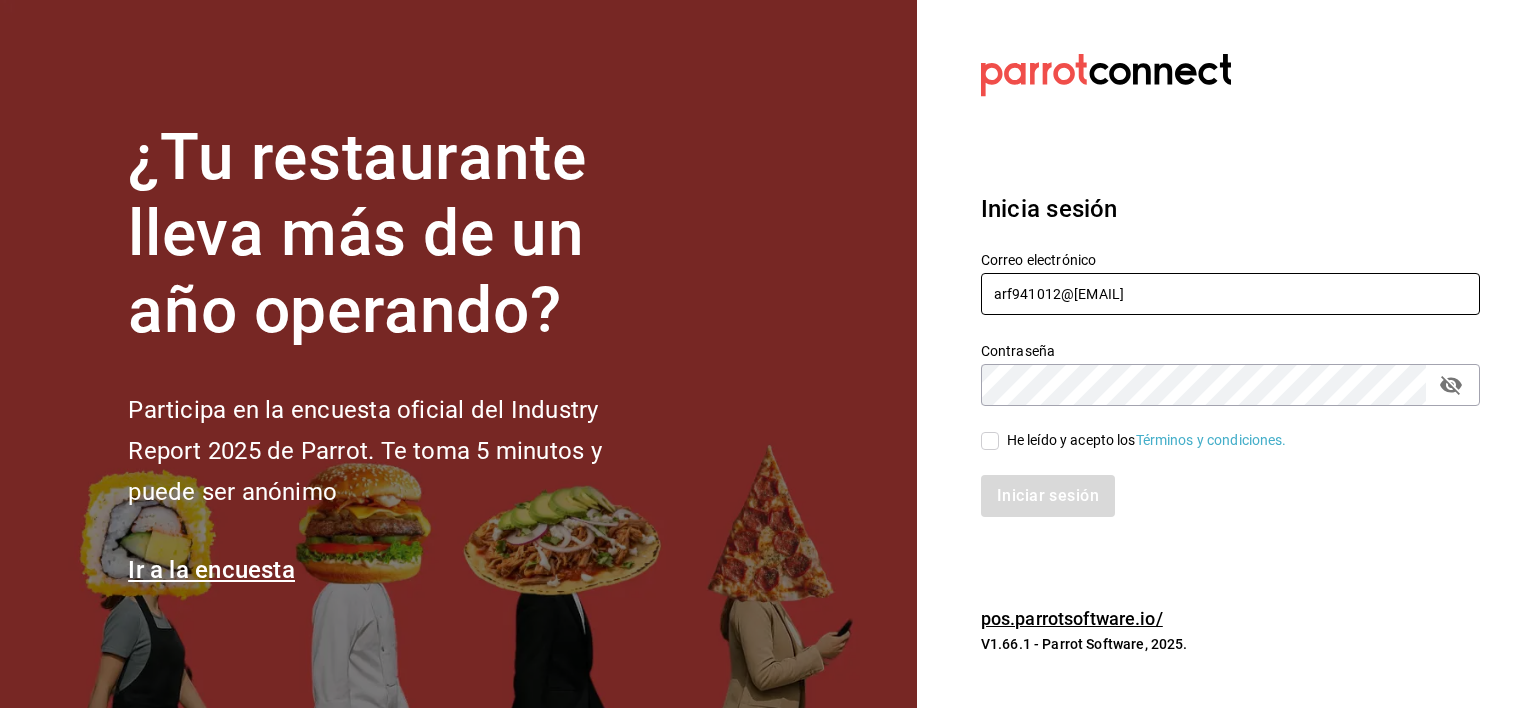 click on "arf941012@[EMAIL]" at bounding box center [1230, 294] 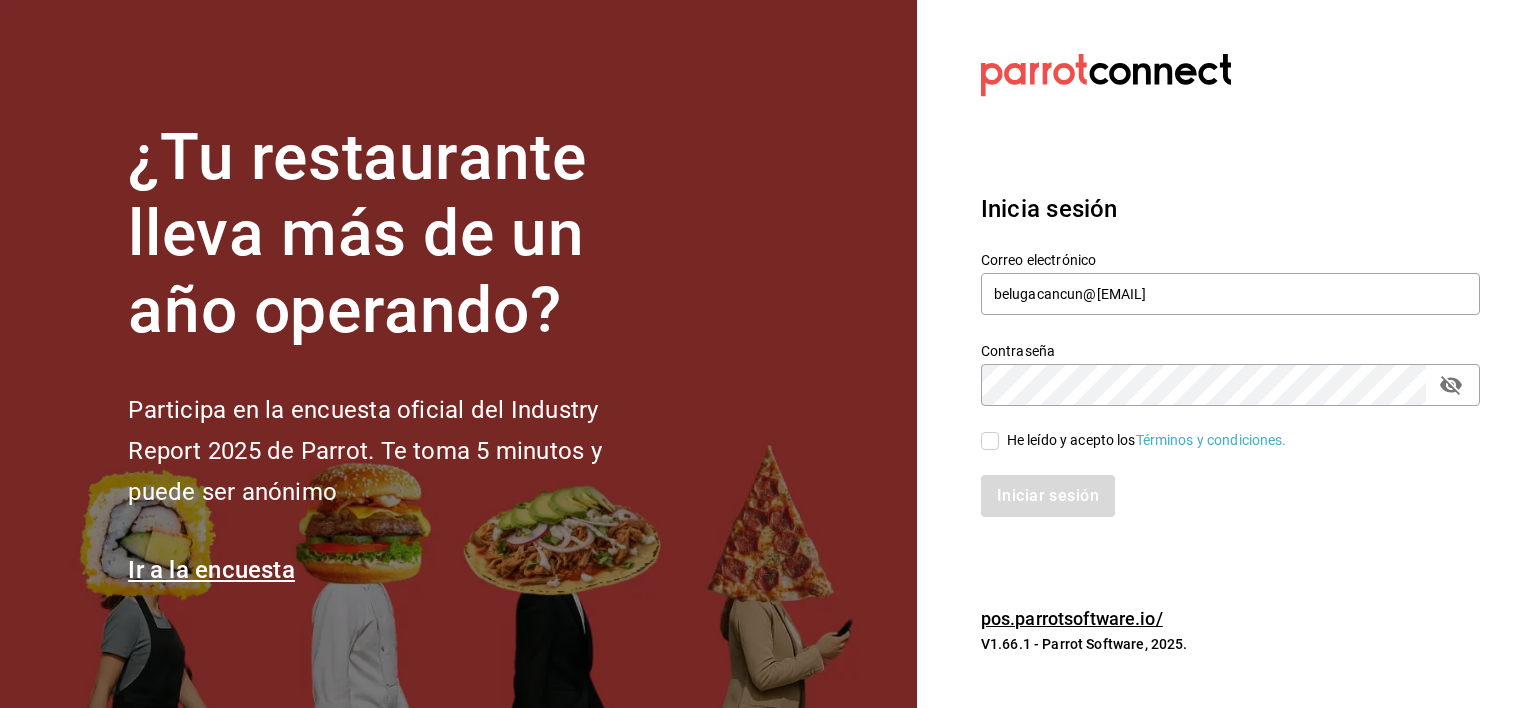 click on "He leído y acepto los  Términos y condiciones." at bounding box center [990, 441] 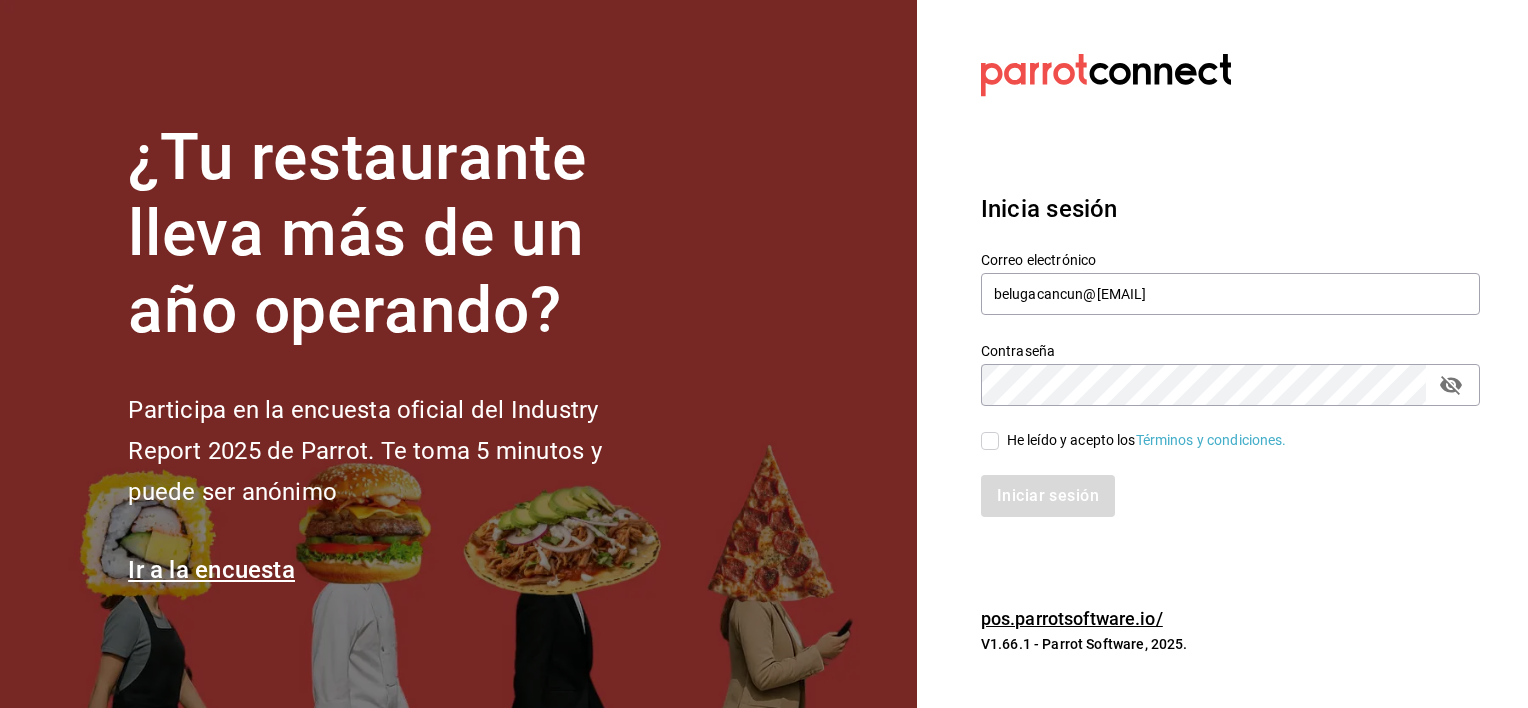 checkbox on "true" 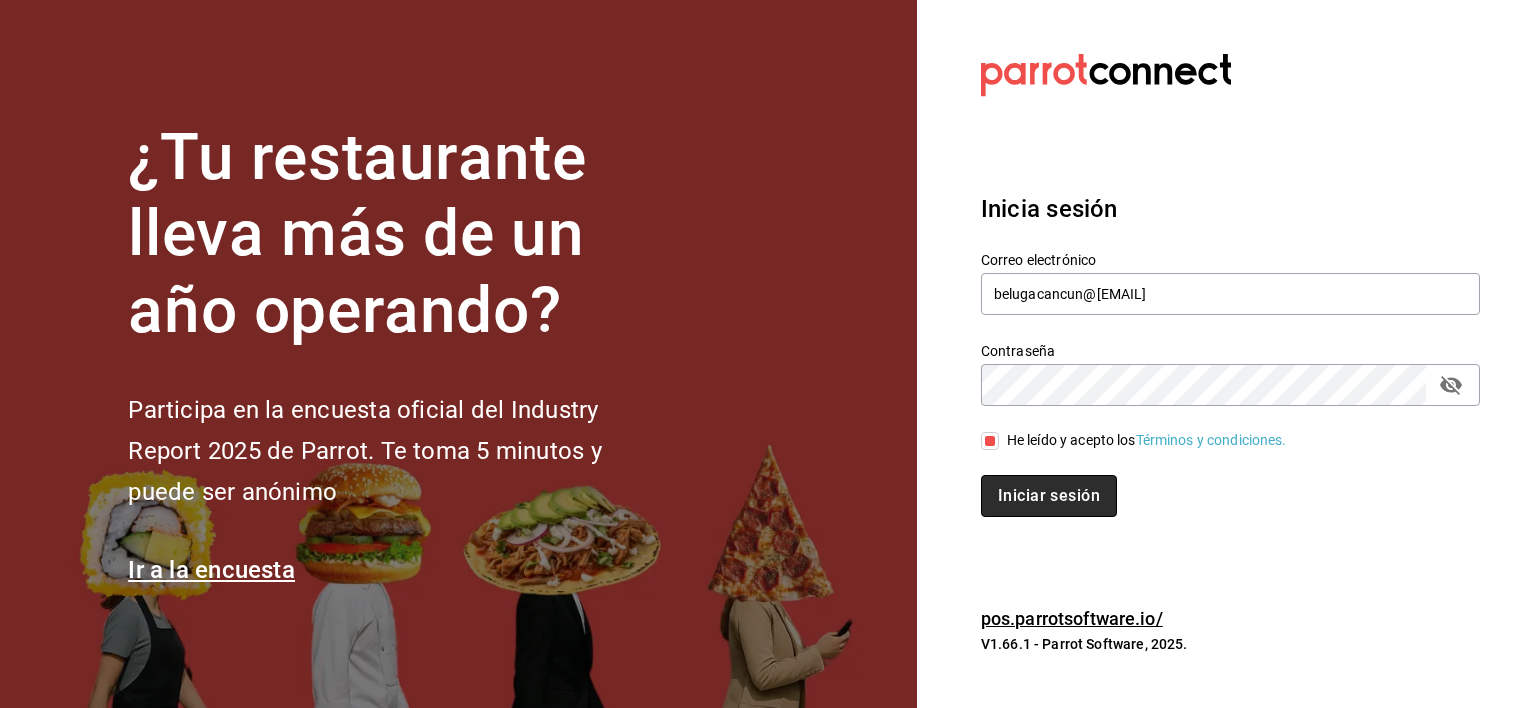 click on "Iniciar sesión" at bounding box center (1049, 496) 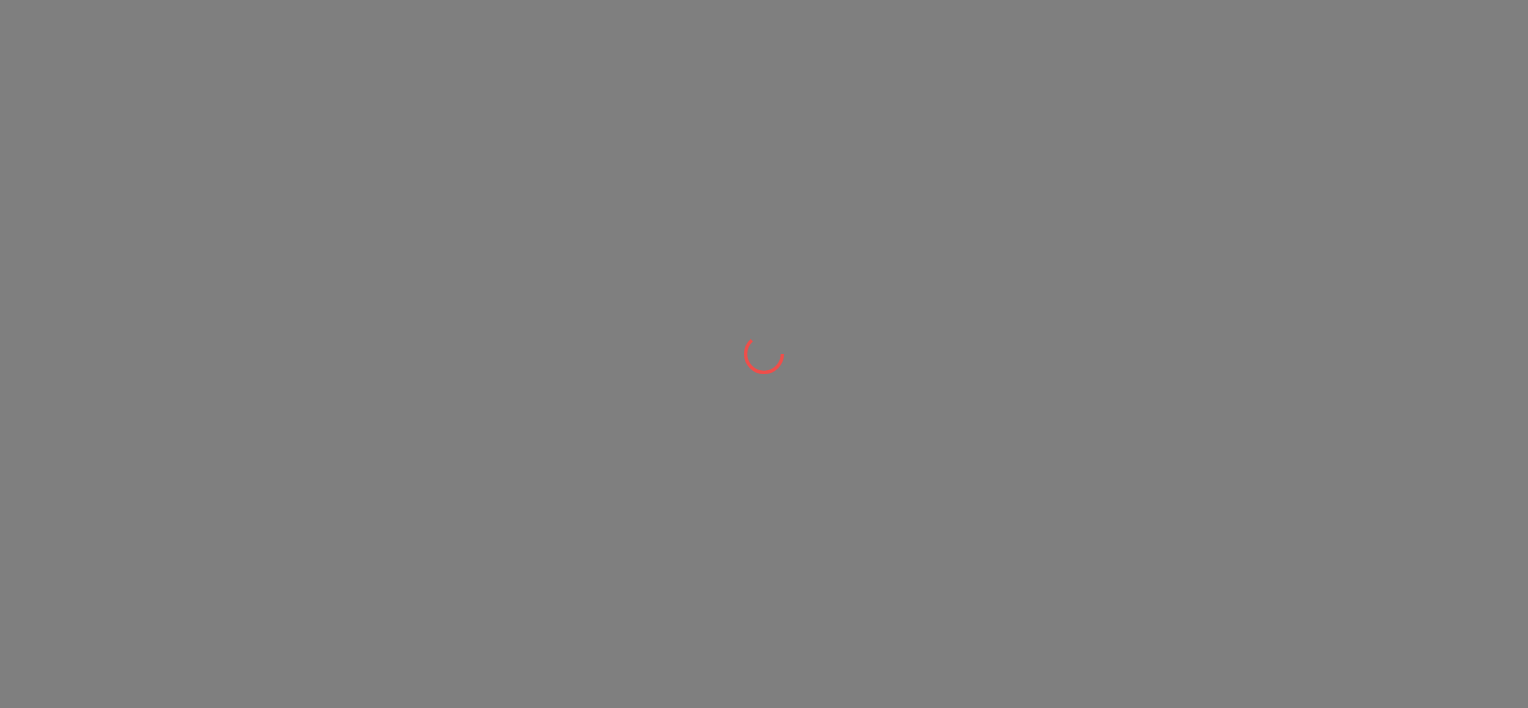 scroll, scrollTop: 0, scrollLeft: 0, axis: both 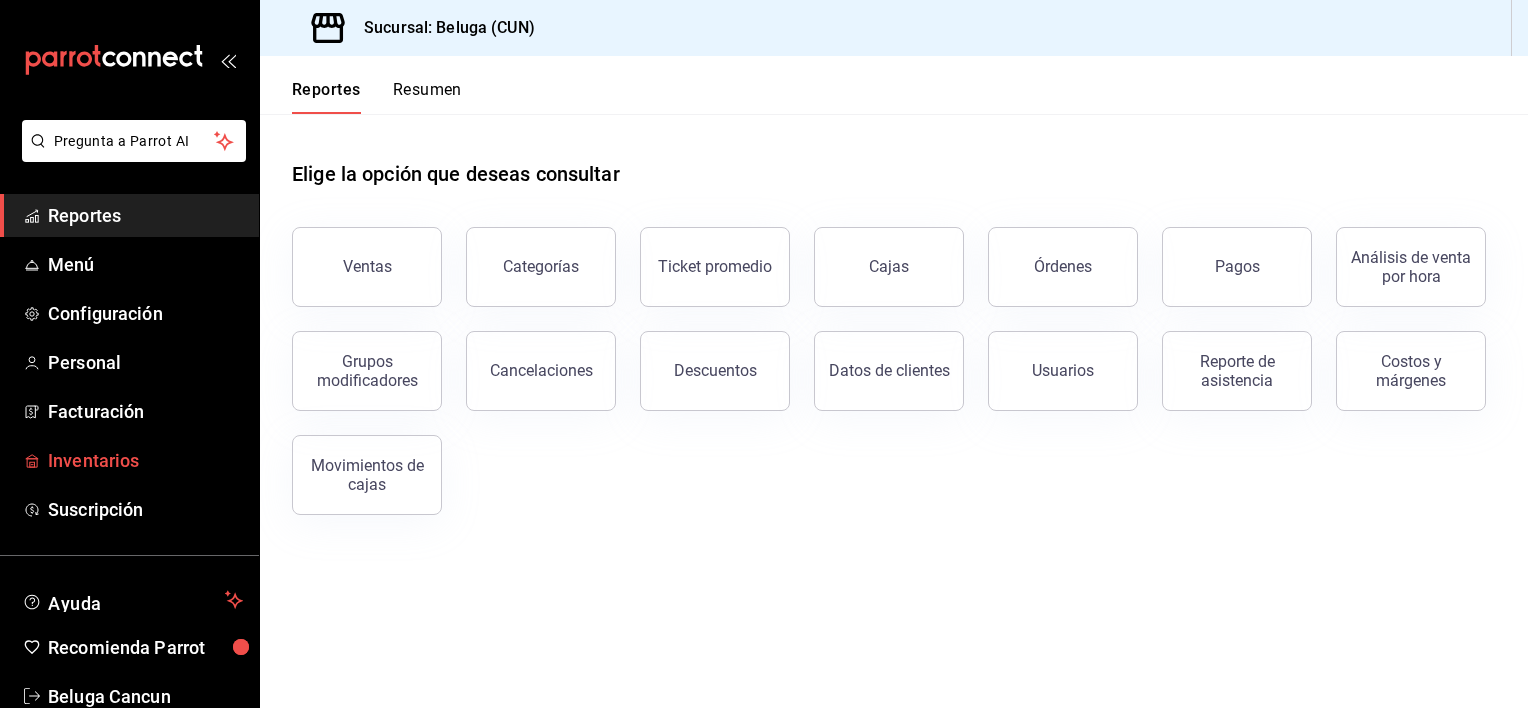 click on "Inventarios" at bounding box center [145, 460] 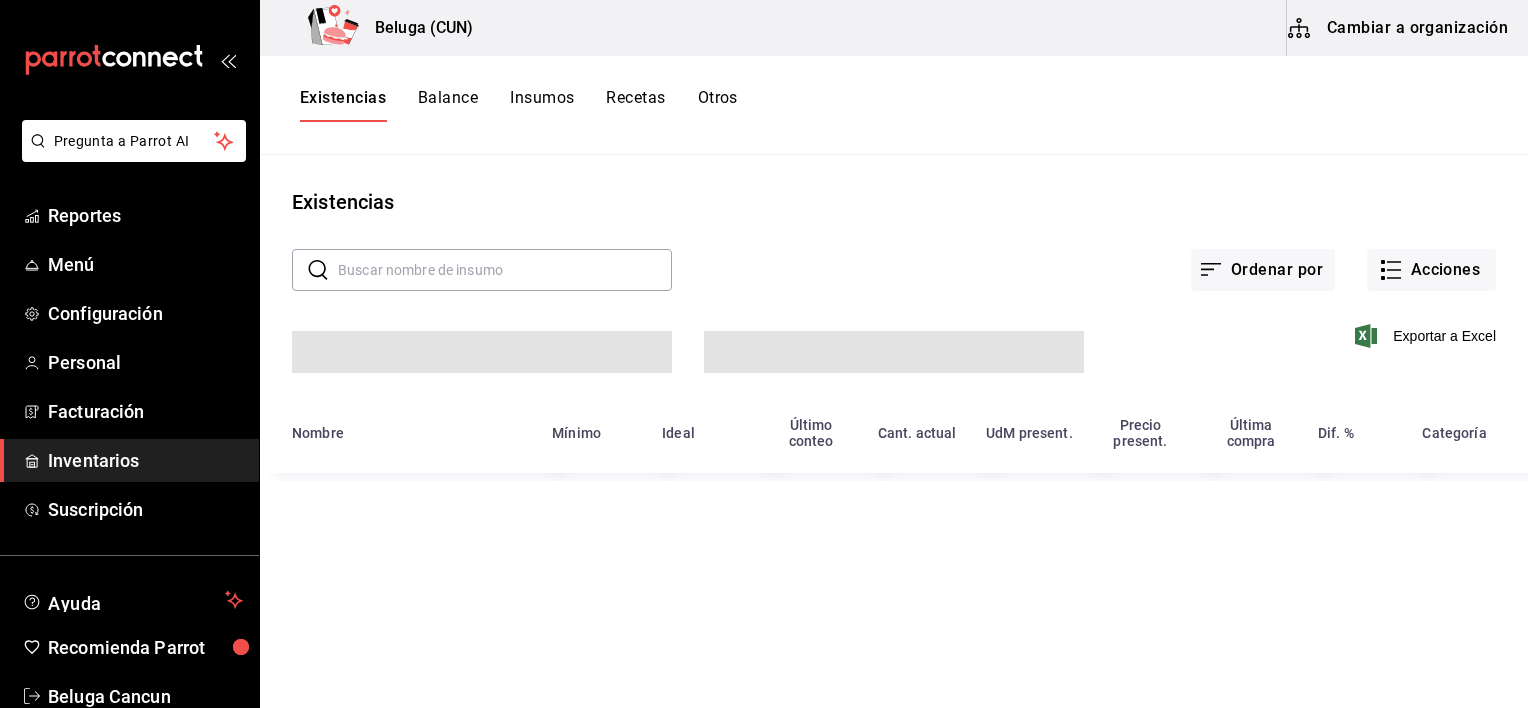 click on "Cambiar a organización" at bounding box center [1399, 28] 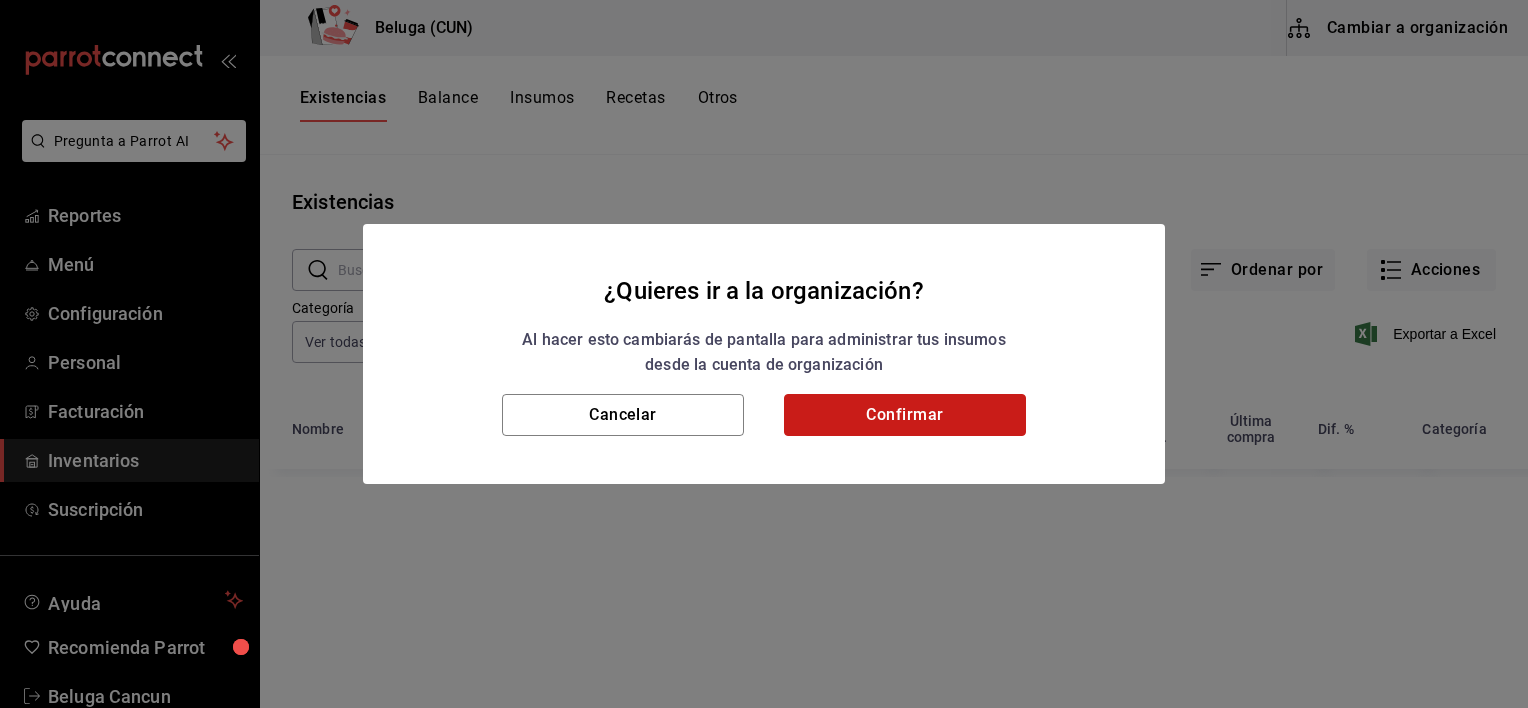 click on "Confirmar" at bounding box center (905, 415) 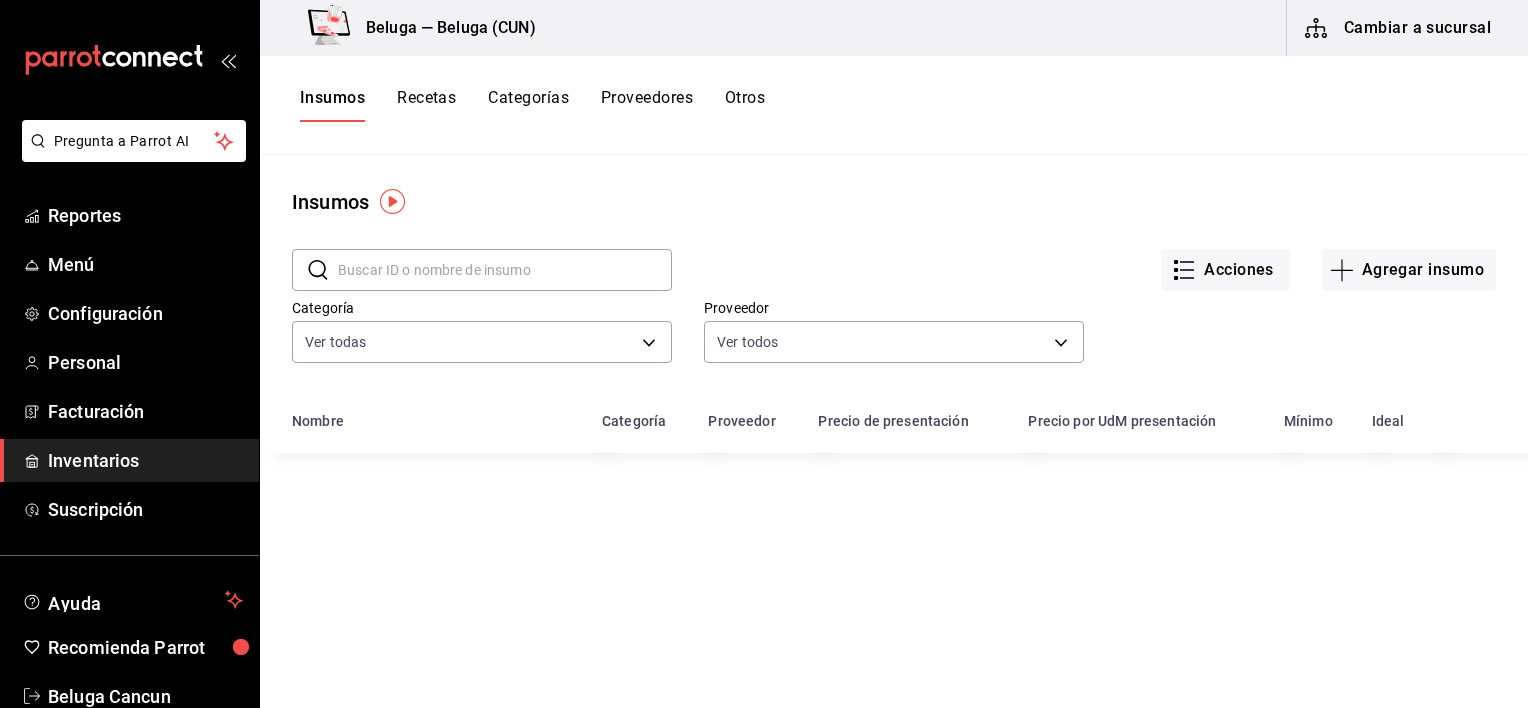 click on "Recetas" at bounding box center [426, 105] 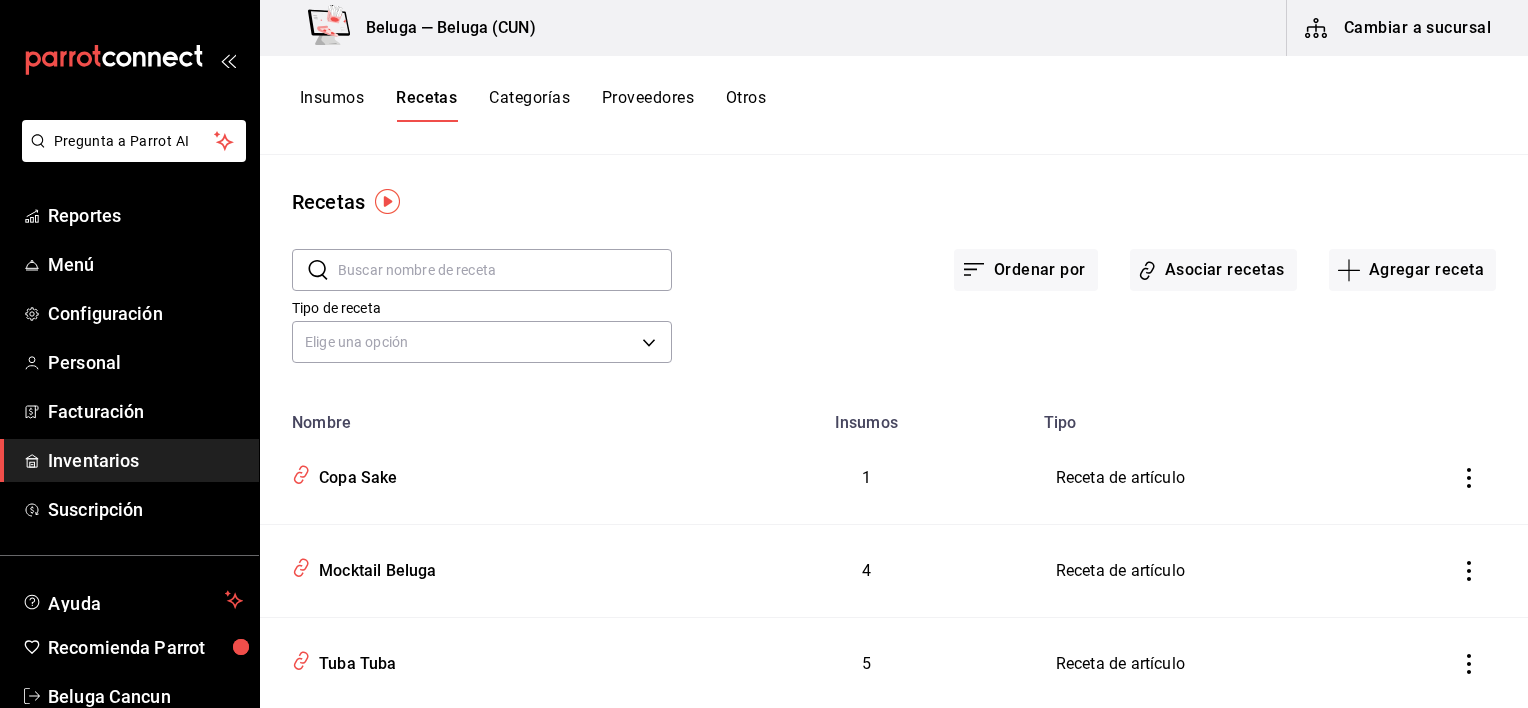 click on "Asociar recetas" at bounding box center (1213, 270) 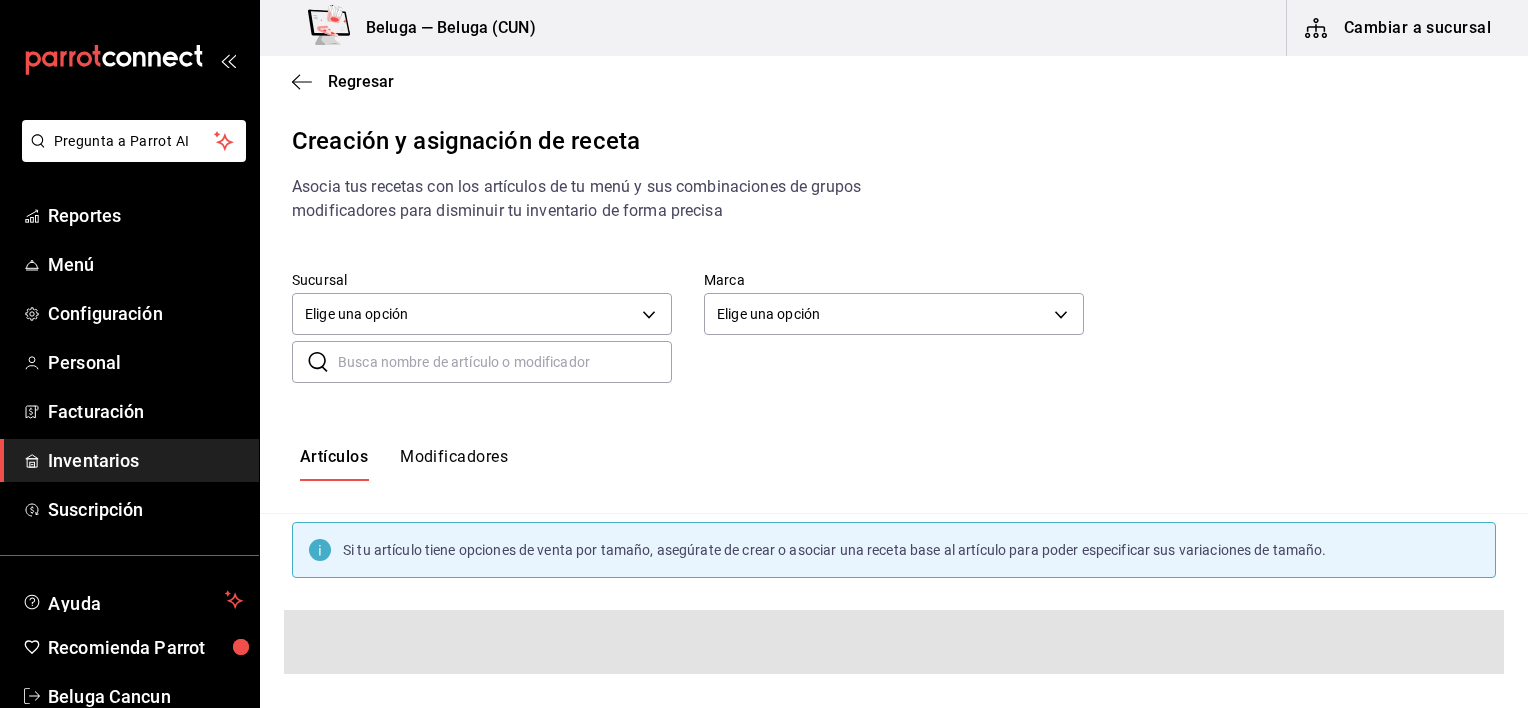 click at bounding box center (505, 362) 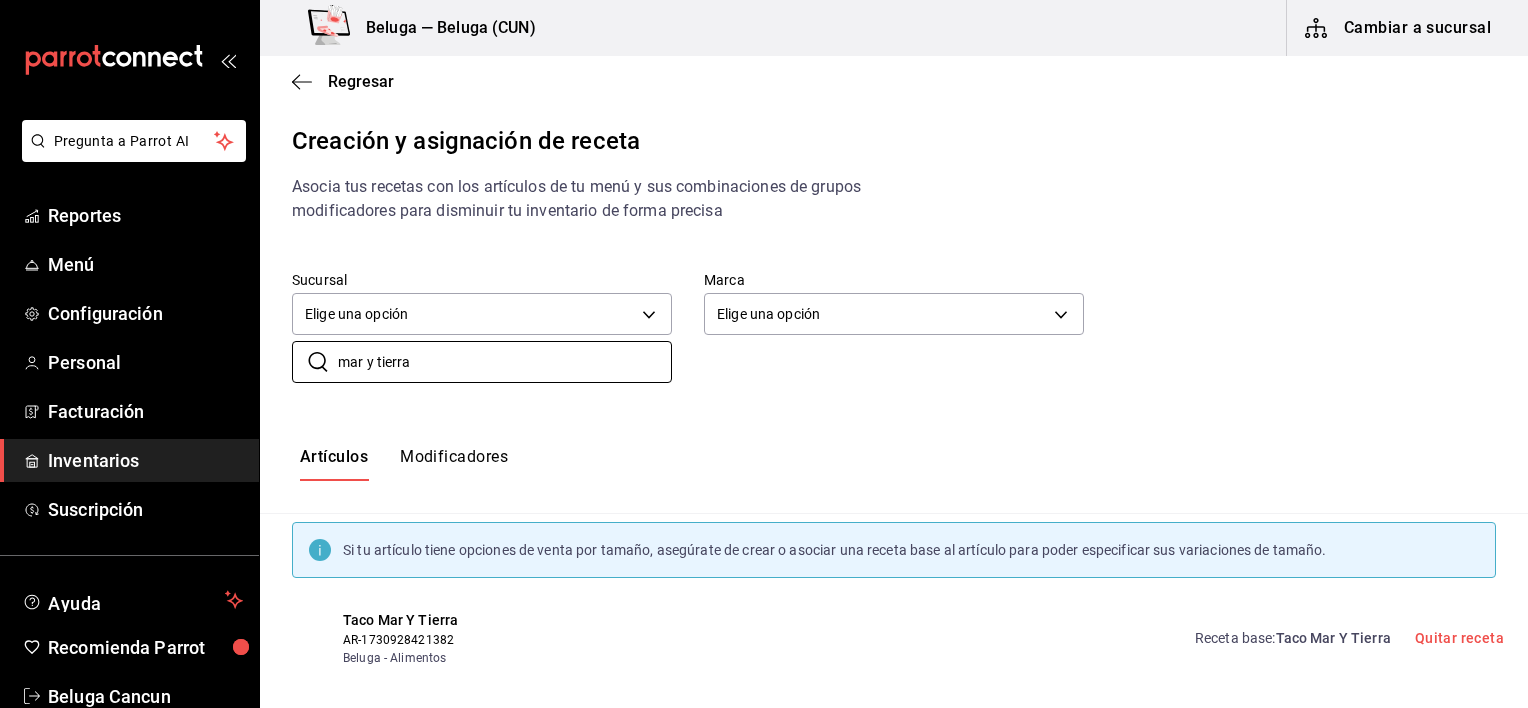 scroll, scrollTop: 16, scrollLeft: 0, axis: vertical 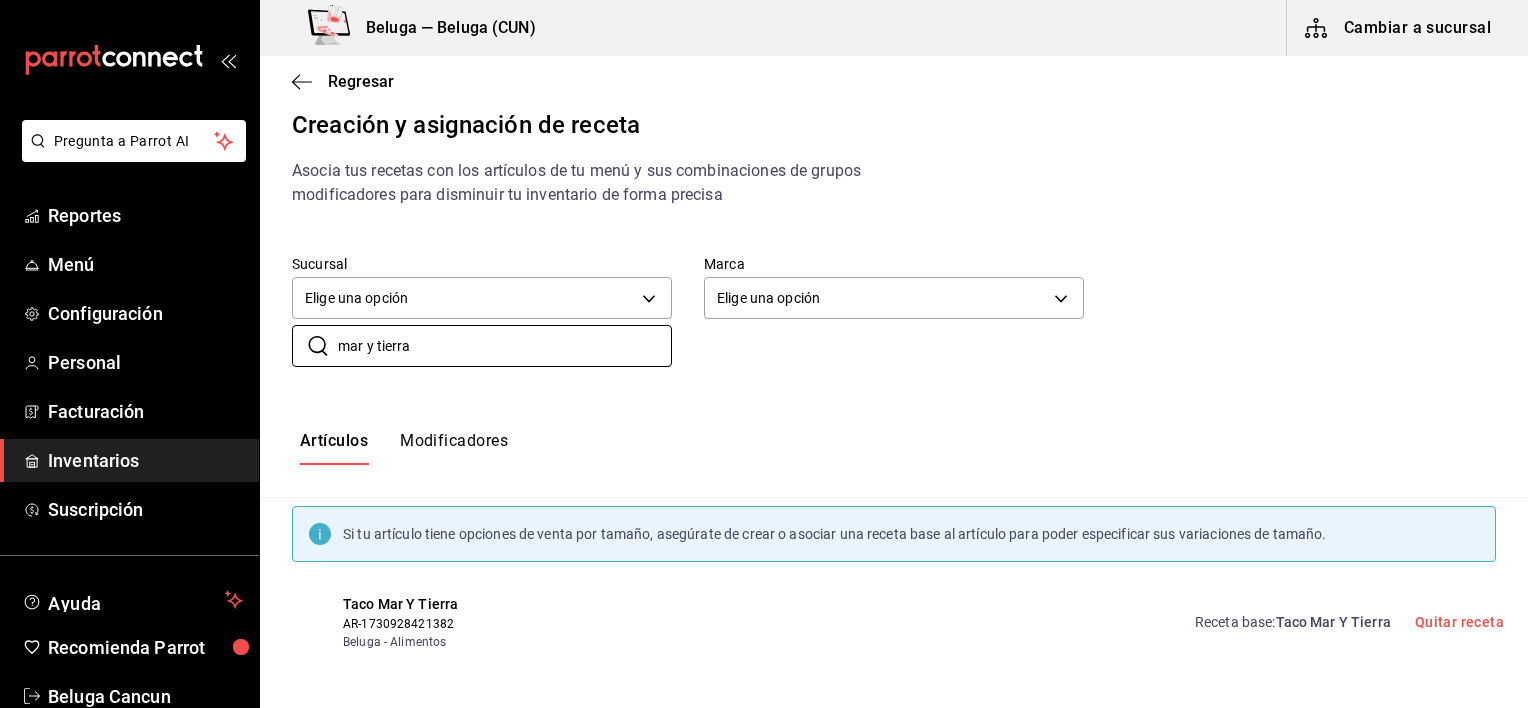 click on "Taco Mar Y Tierra" at bounding box center (1333, 622) 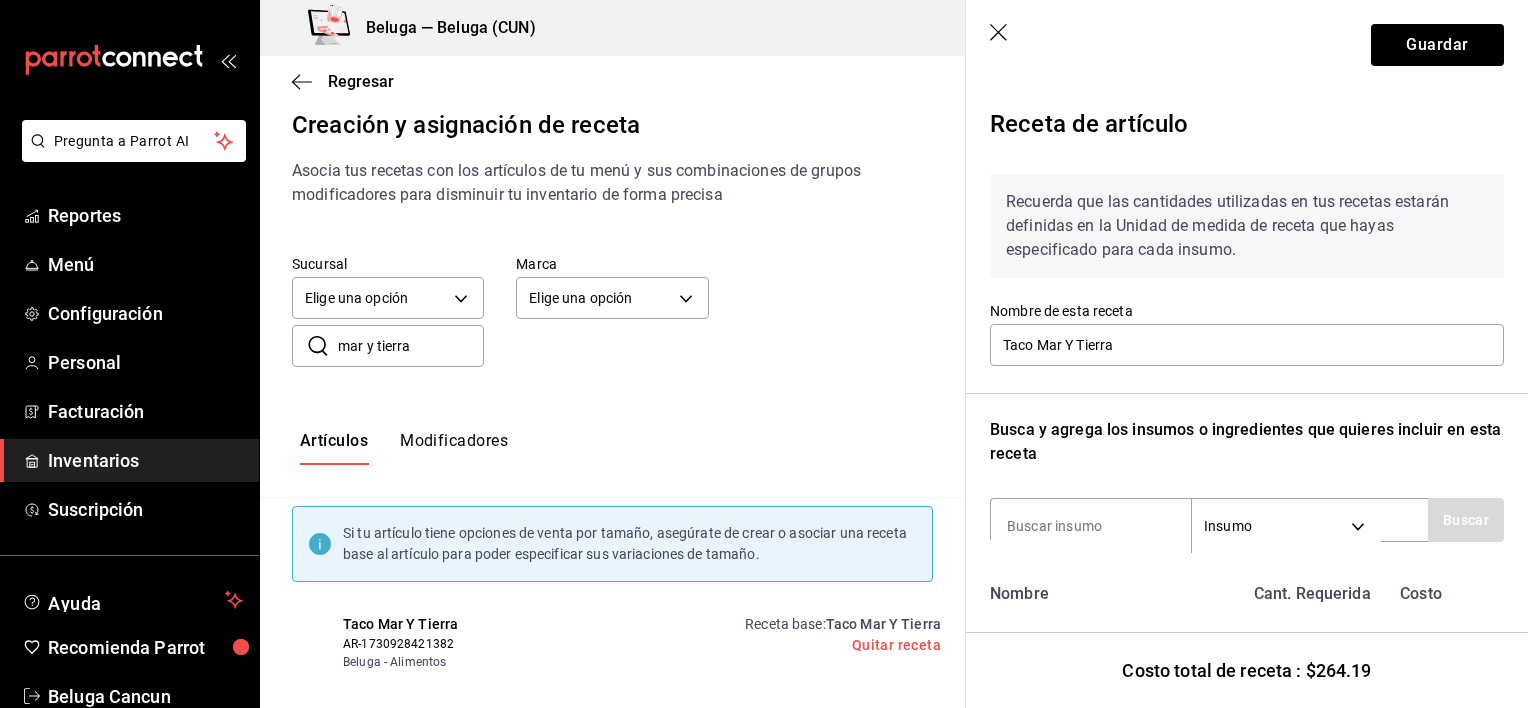 scroll, scrollTop: 484, scrollLeft: 0, axis: vertical 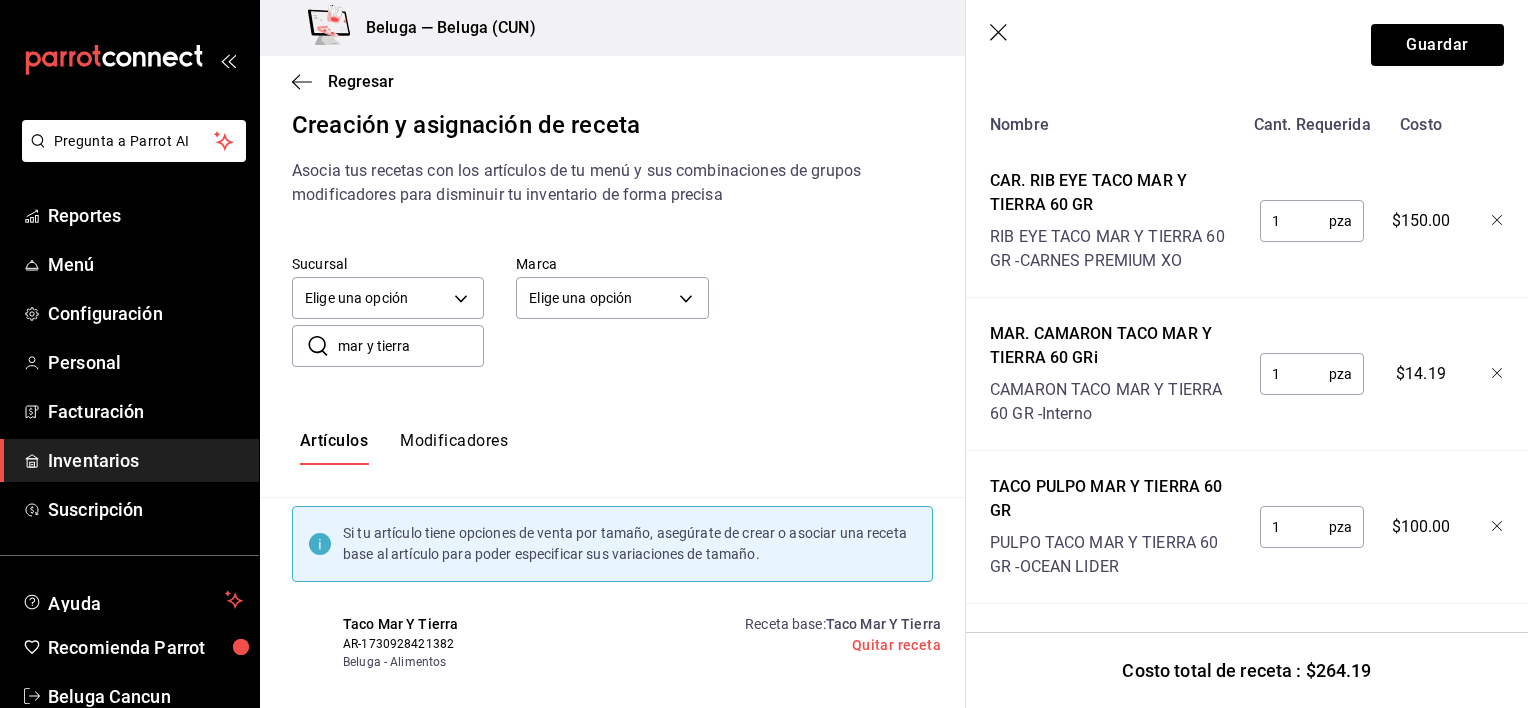click 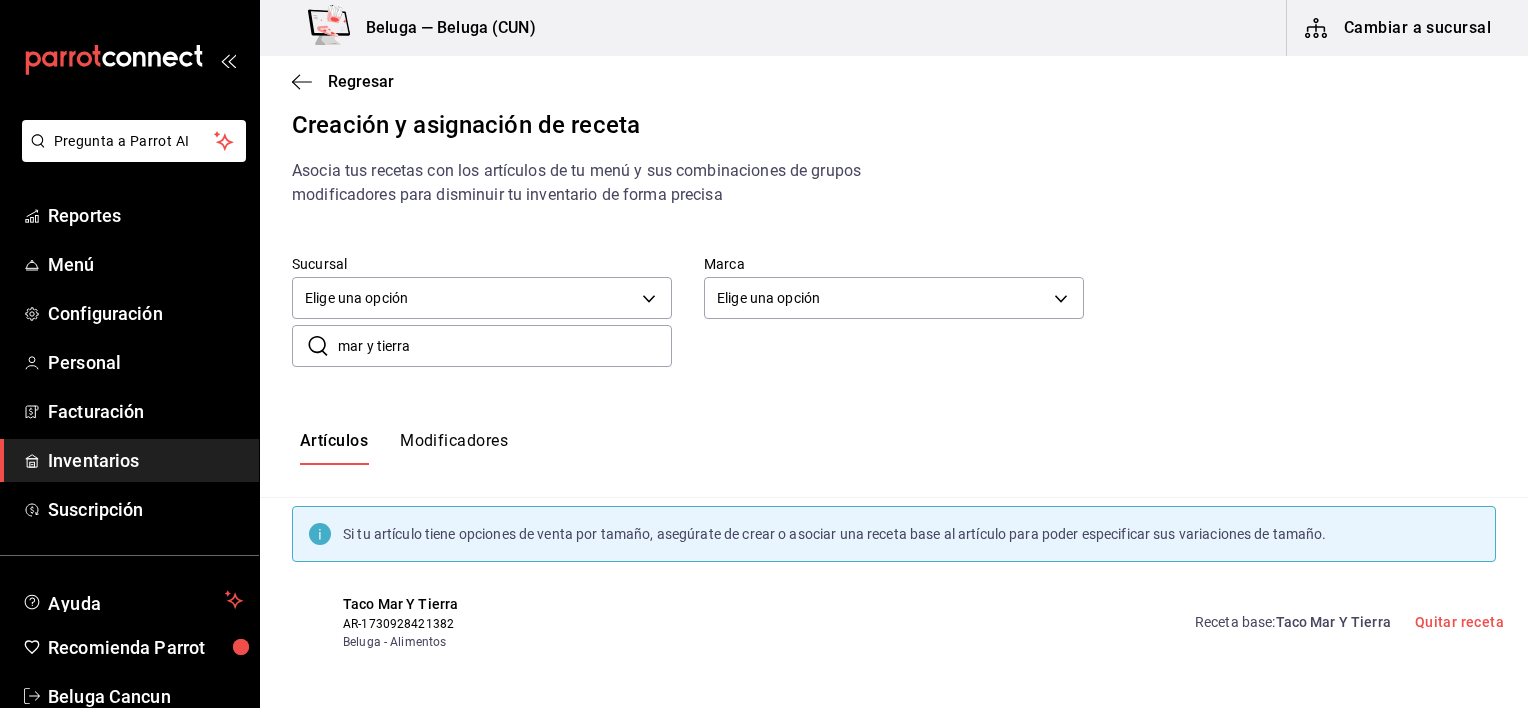 click on "Taco Mar Y Tierra" at bounding box center [1333, 622] 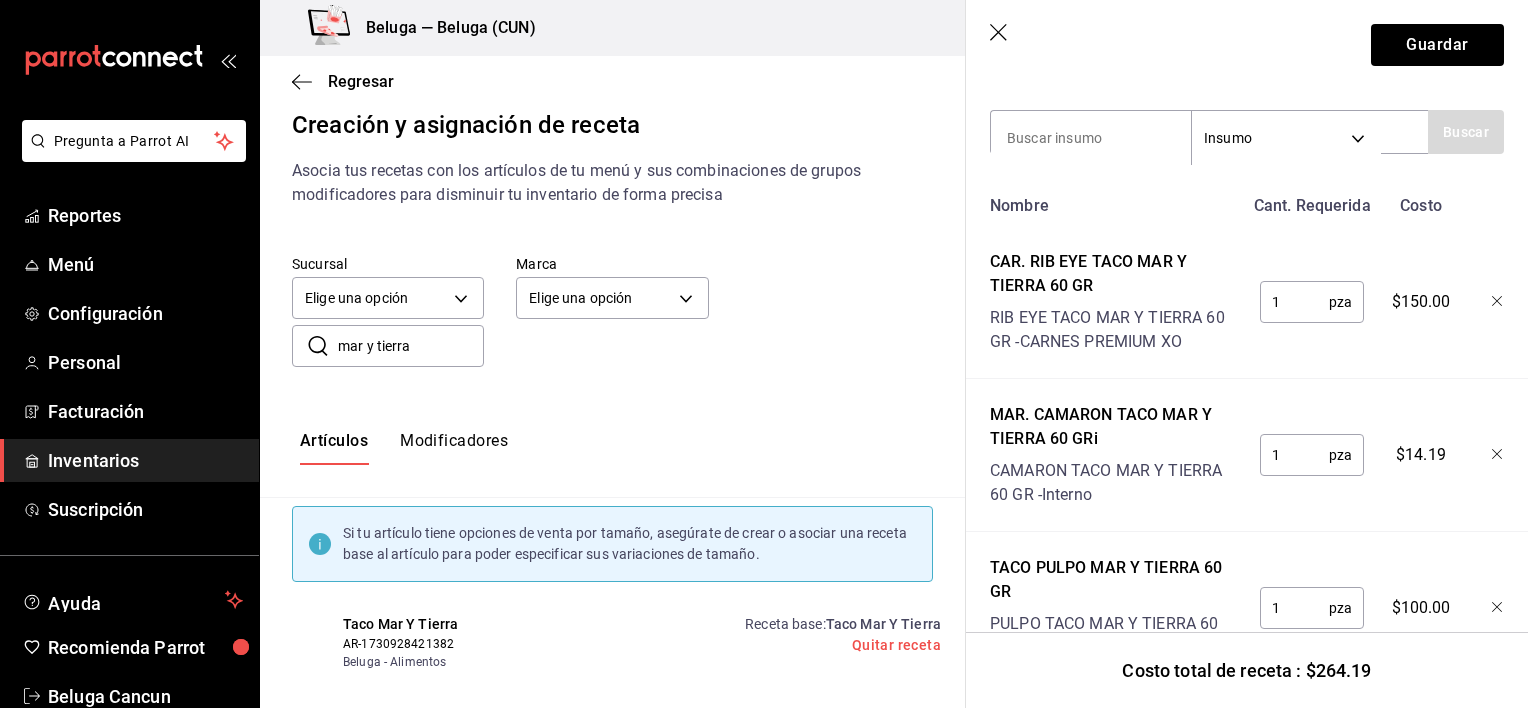scroll, scrollTop: 484, scrollLeft: 0, axis: vertical 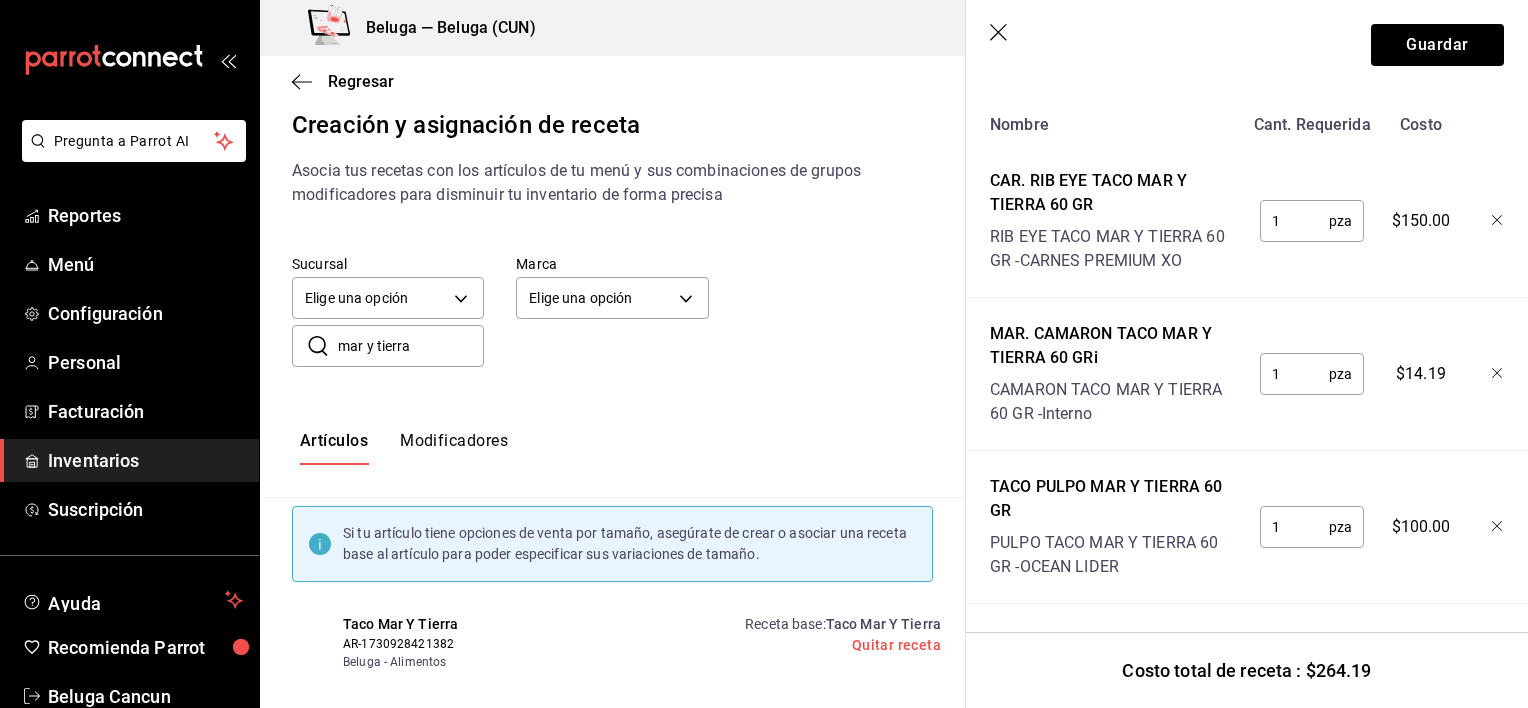 click on "​ mar y tierra ​" at bounding box center (596, 330) 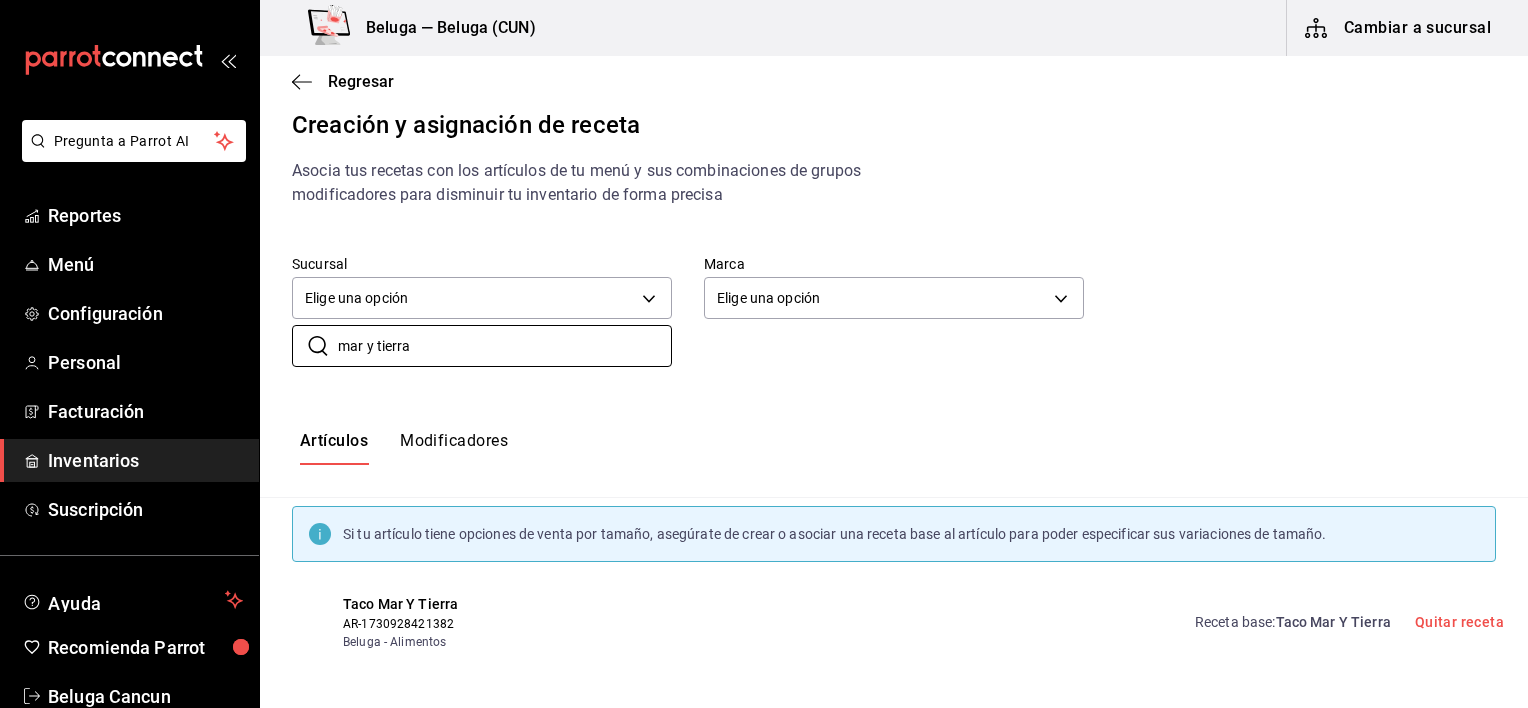 drag, startPoint x: 592, startPoint y: 343, endPoint x: 342, endPoint y: 322, distance: 250.88045 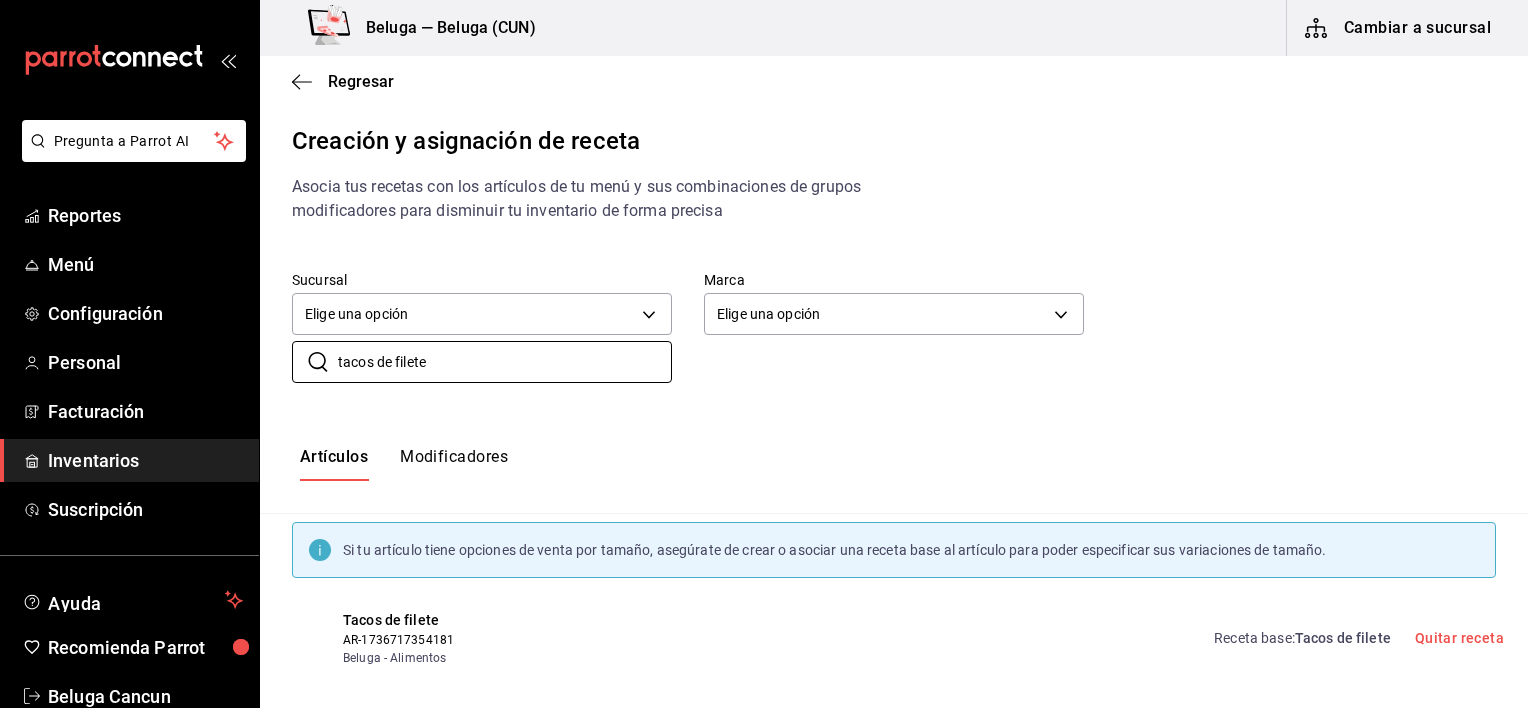 scroll, scrollTop: 16, scrollLeft: 0, axis: vertical 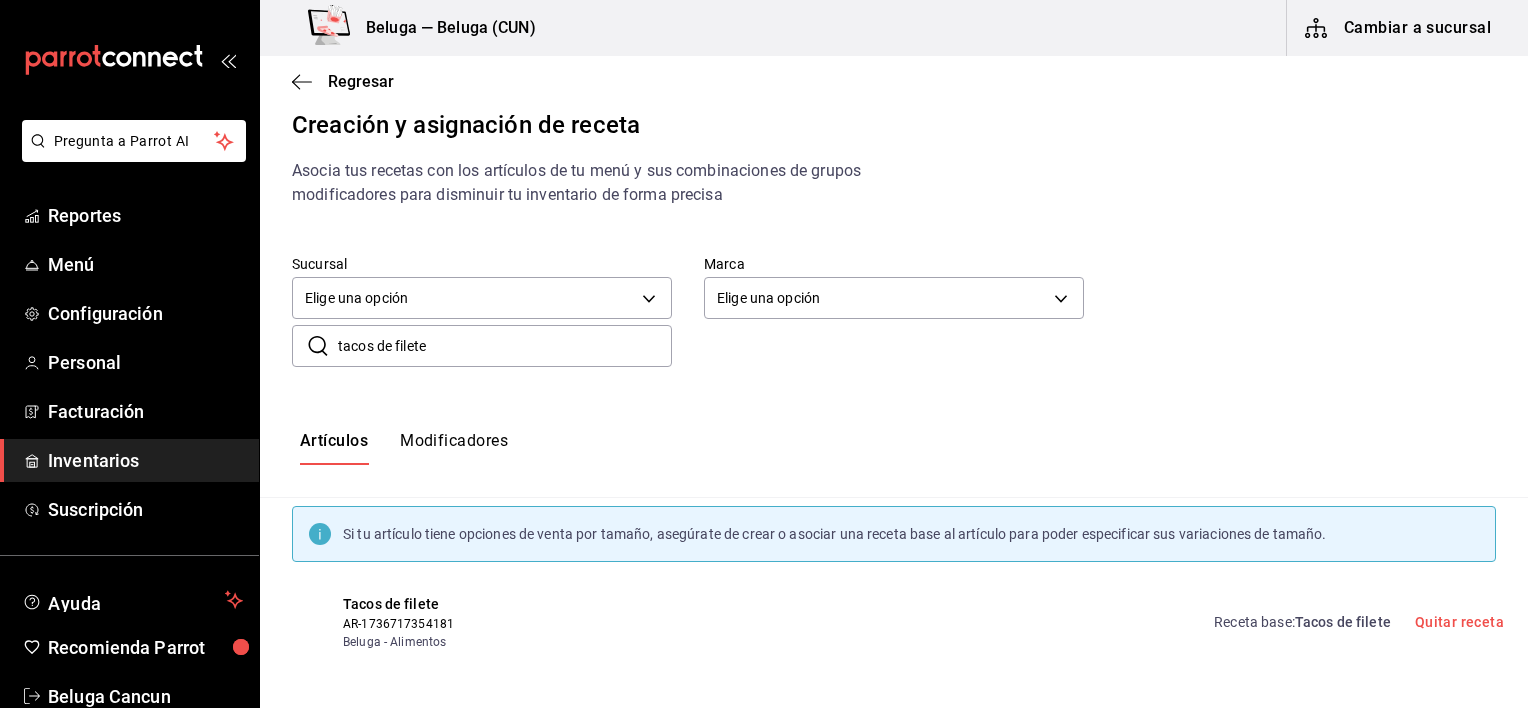 click on "Tacos de filete" at bounding box center (1343, 622) 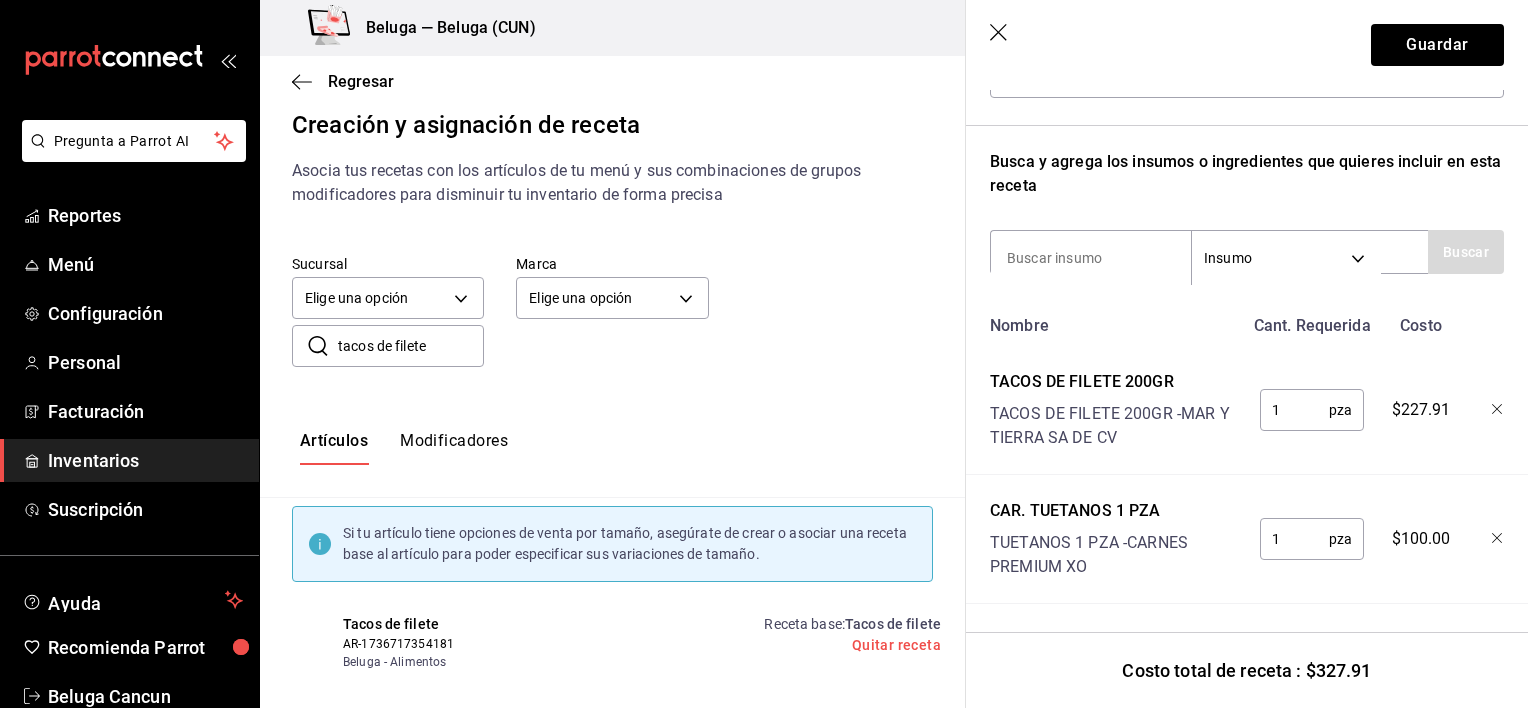 scroll, scrollTop: 283, scrollLeft: 0, axis: vertical 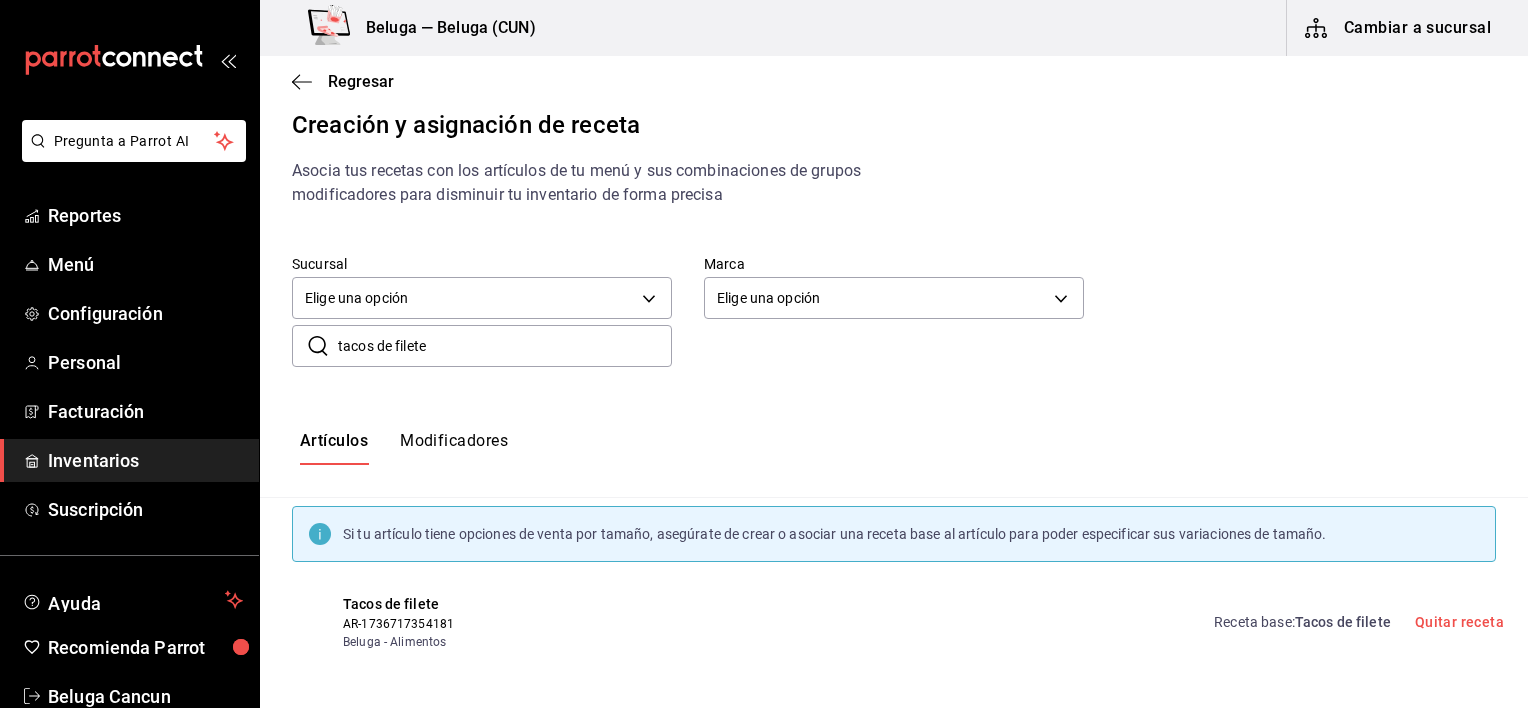 drag, startPoint x: 602, startPoint y: 345, endPoint x: 324, endPoint y: 353, distance: 278.11508 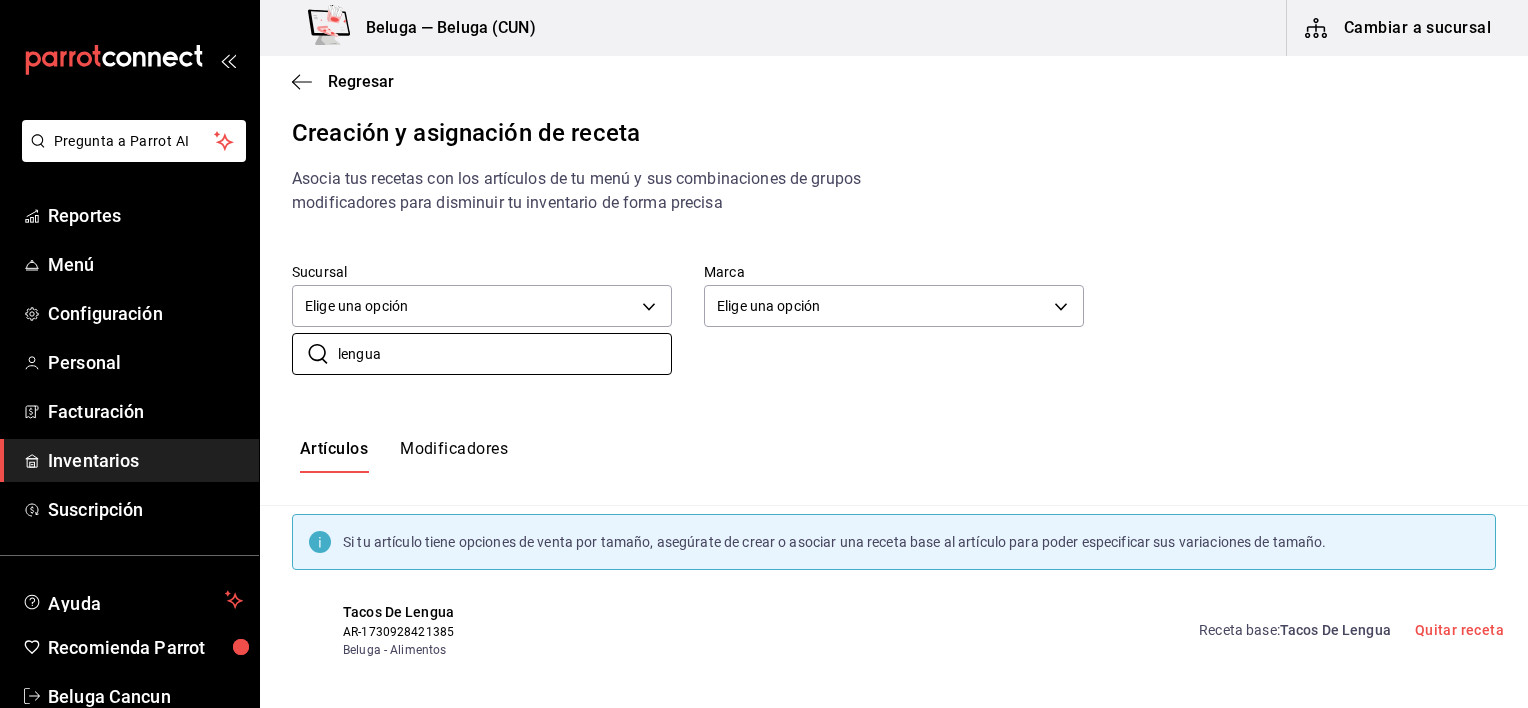 scroll, scrollTop: 16, scrollLeft: 0, axis: vertical 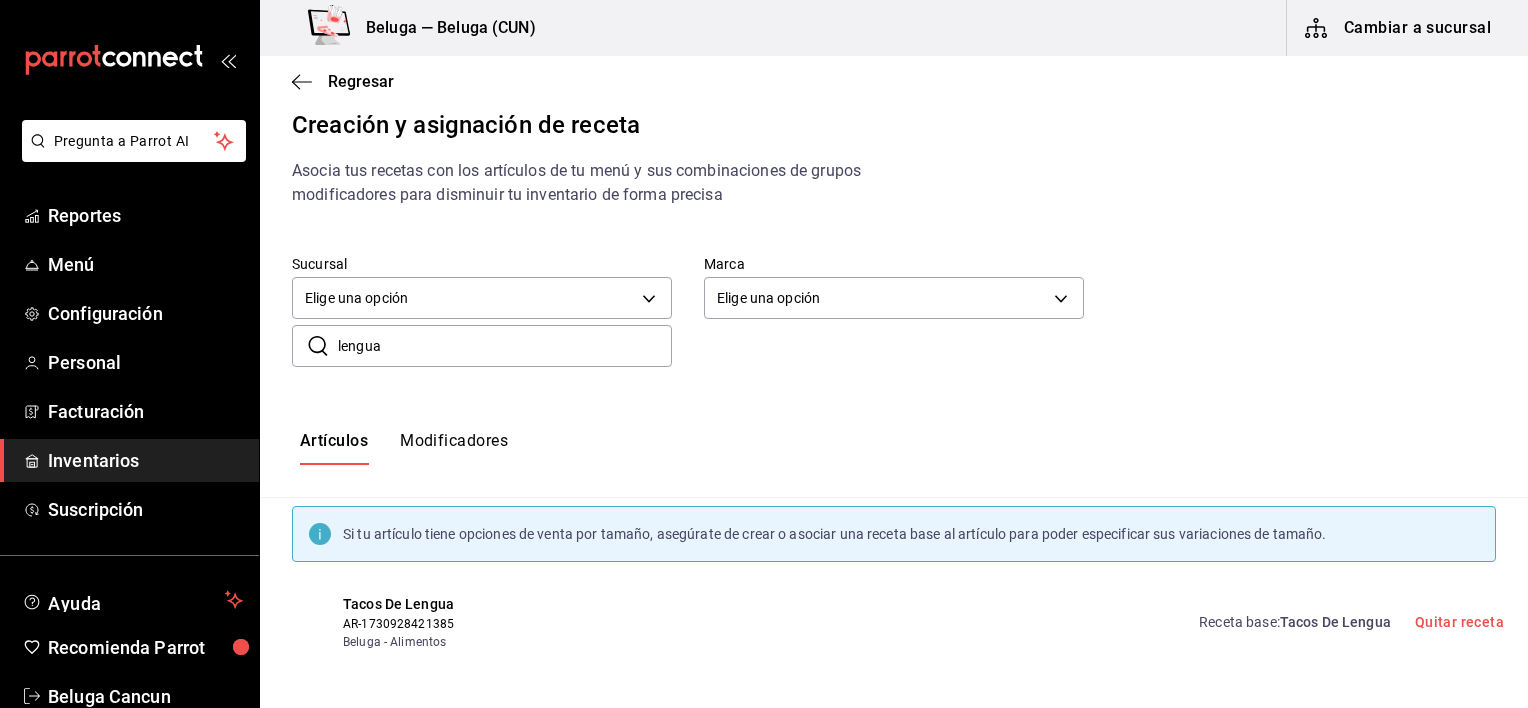 click on "Tacos De Lengua" at bounding box center [1335, 622] 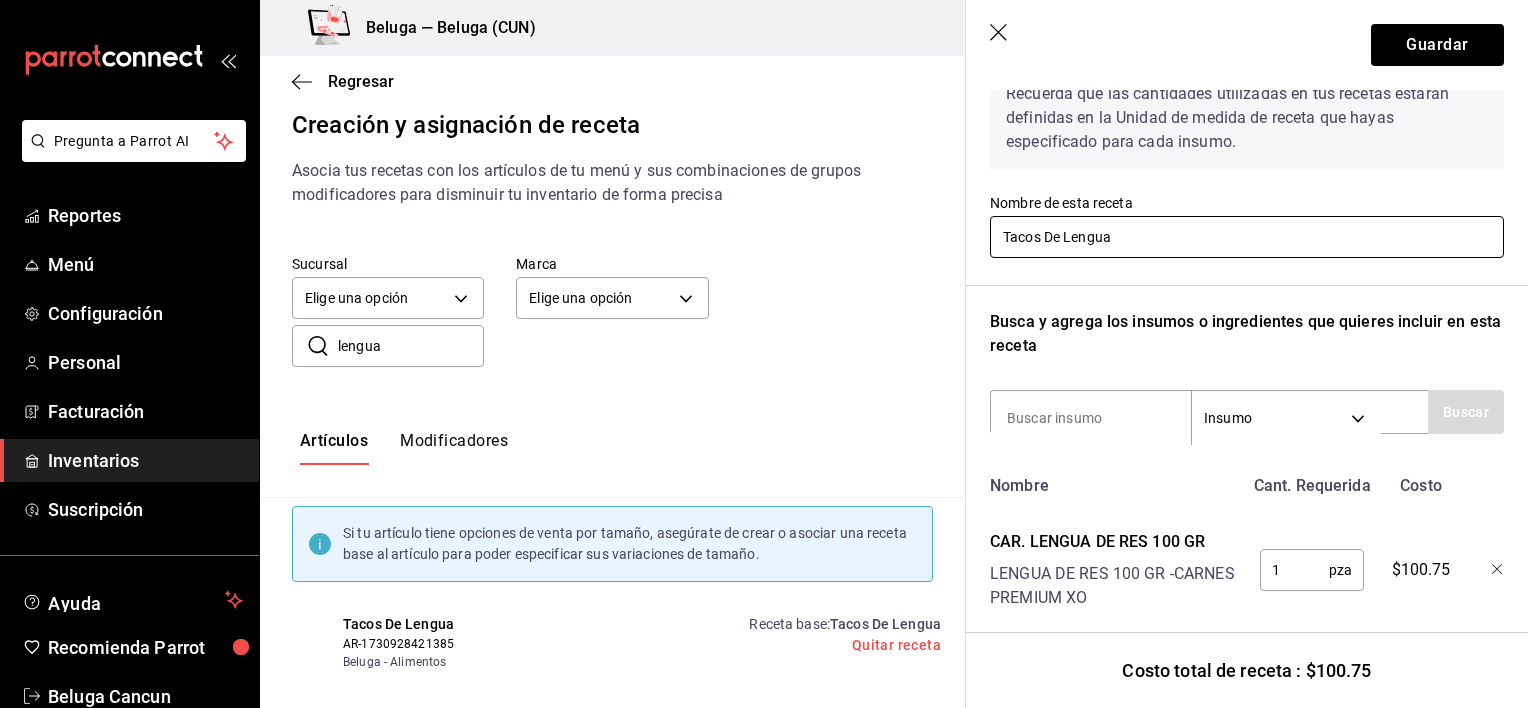scroll, scrollTop: 154, scrollLeft: 0, axis: vertical 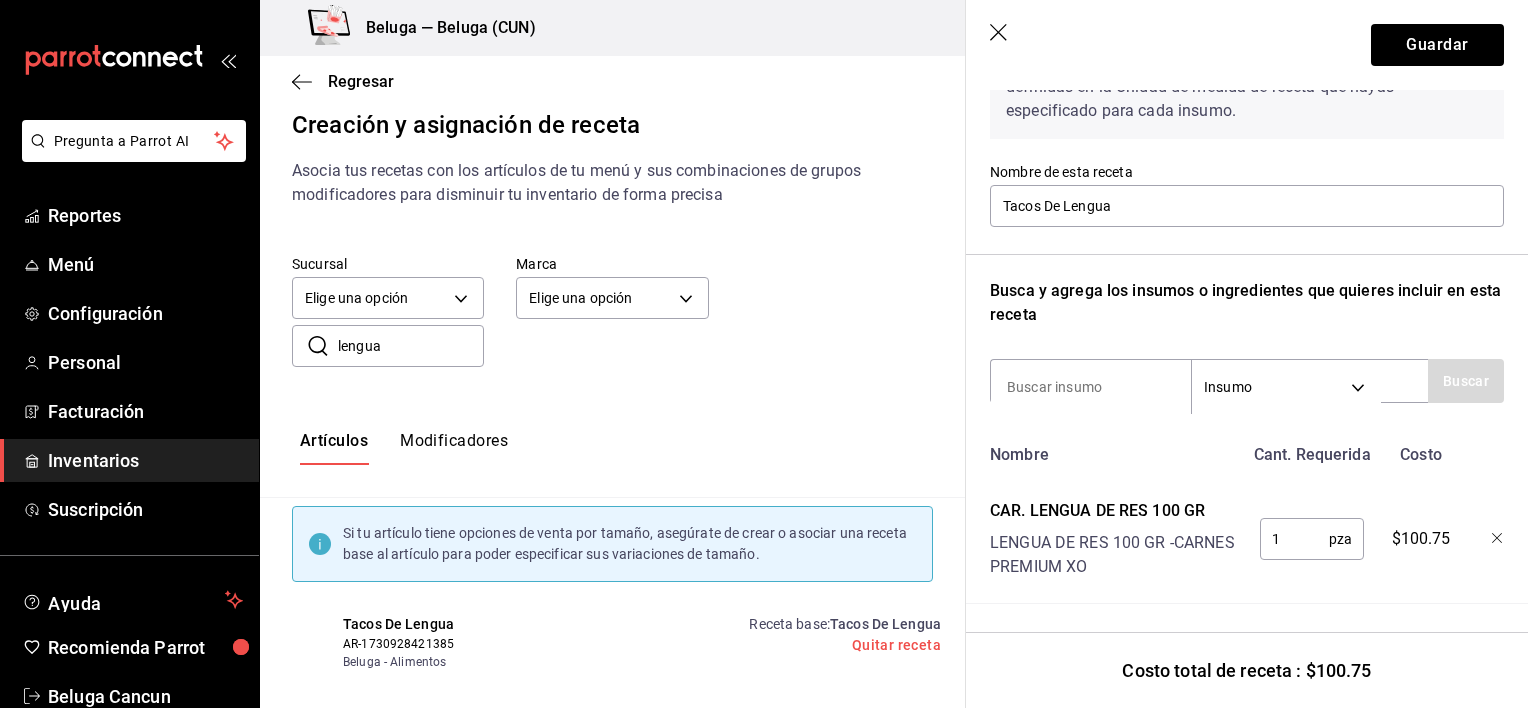 click 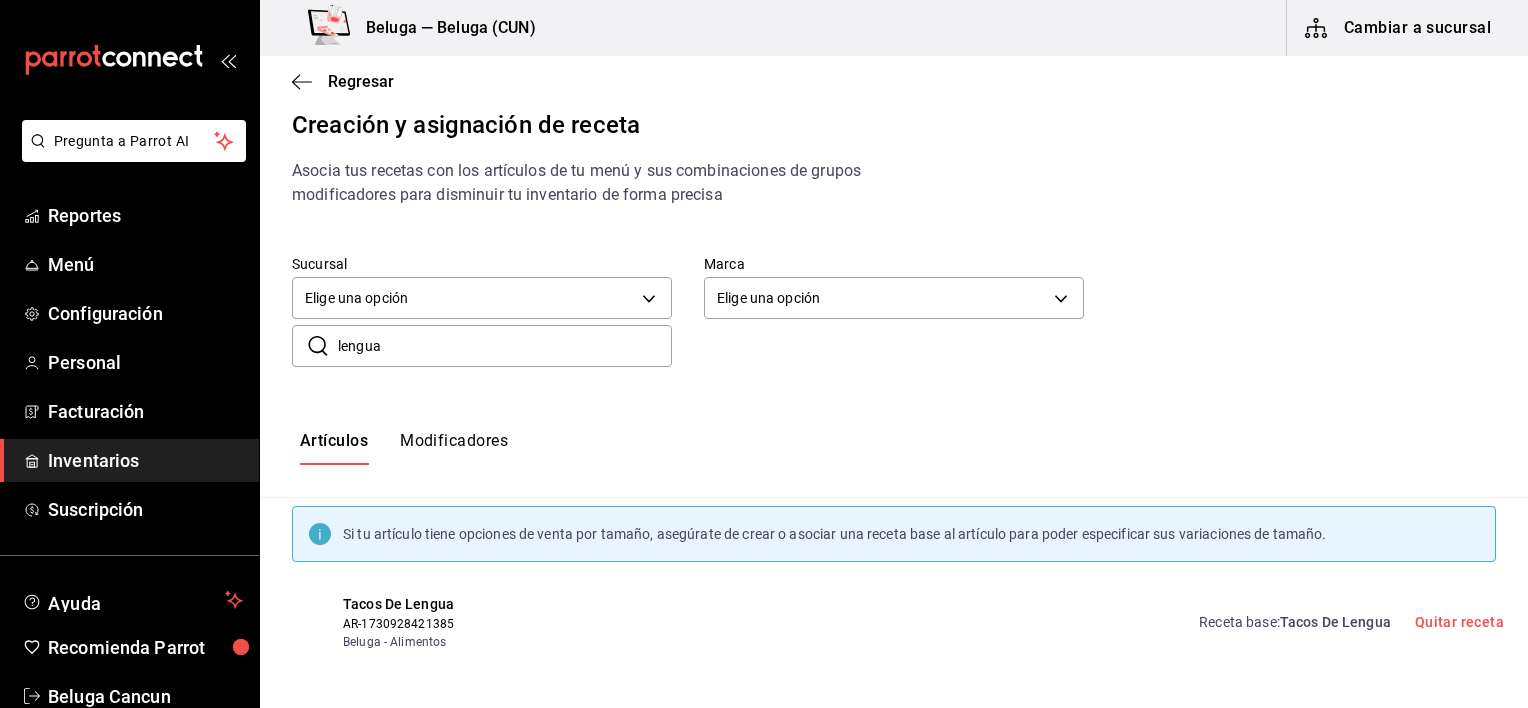 scroll, scrollTop: 0, scrollLeft: 0, axis: both 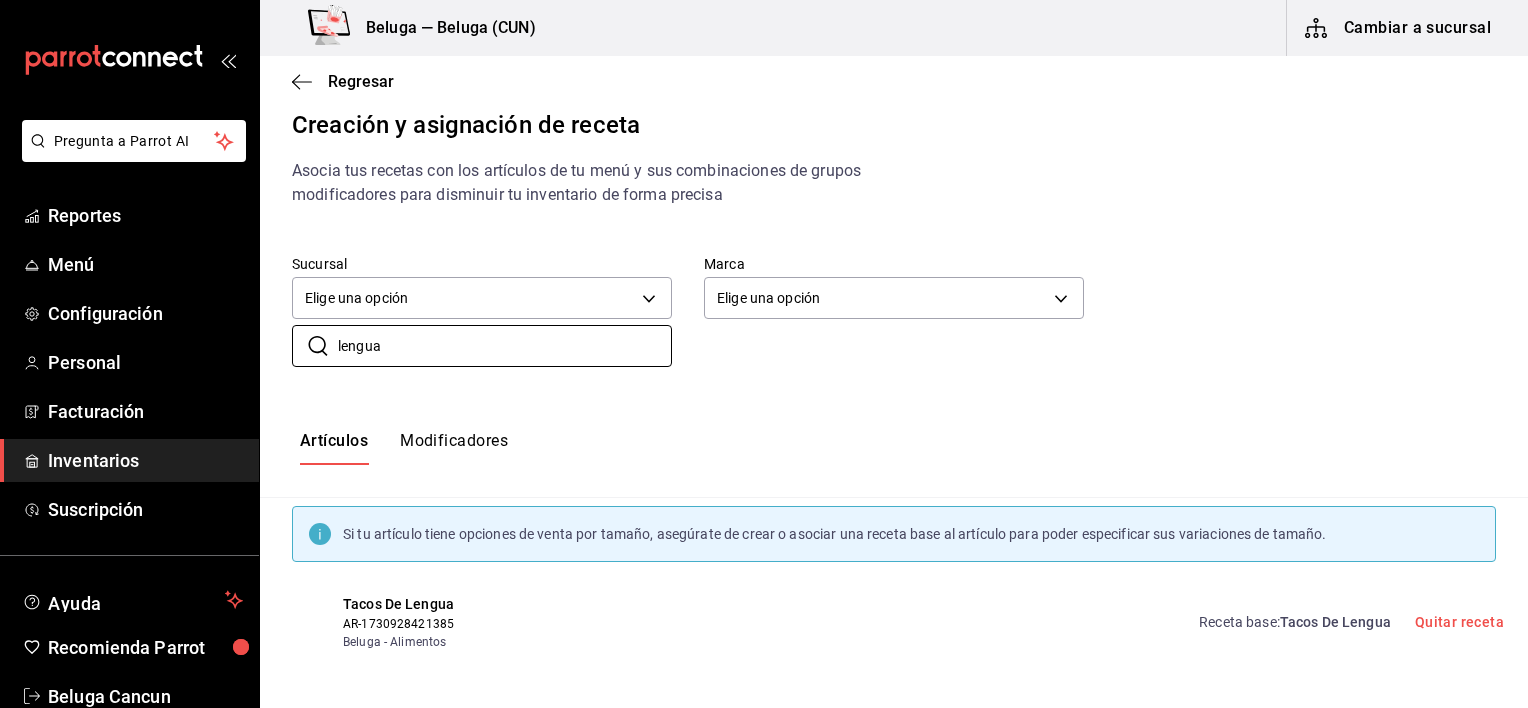 drag, startPoint x: 491, startPoint y: 349, endPoint x: 281, endPoint y: 377, distance: 211.85844 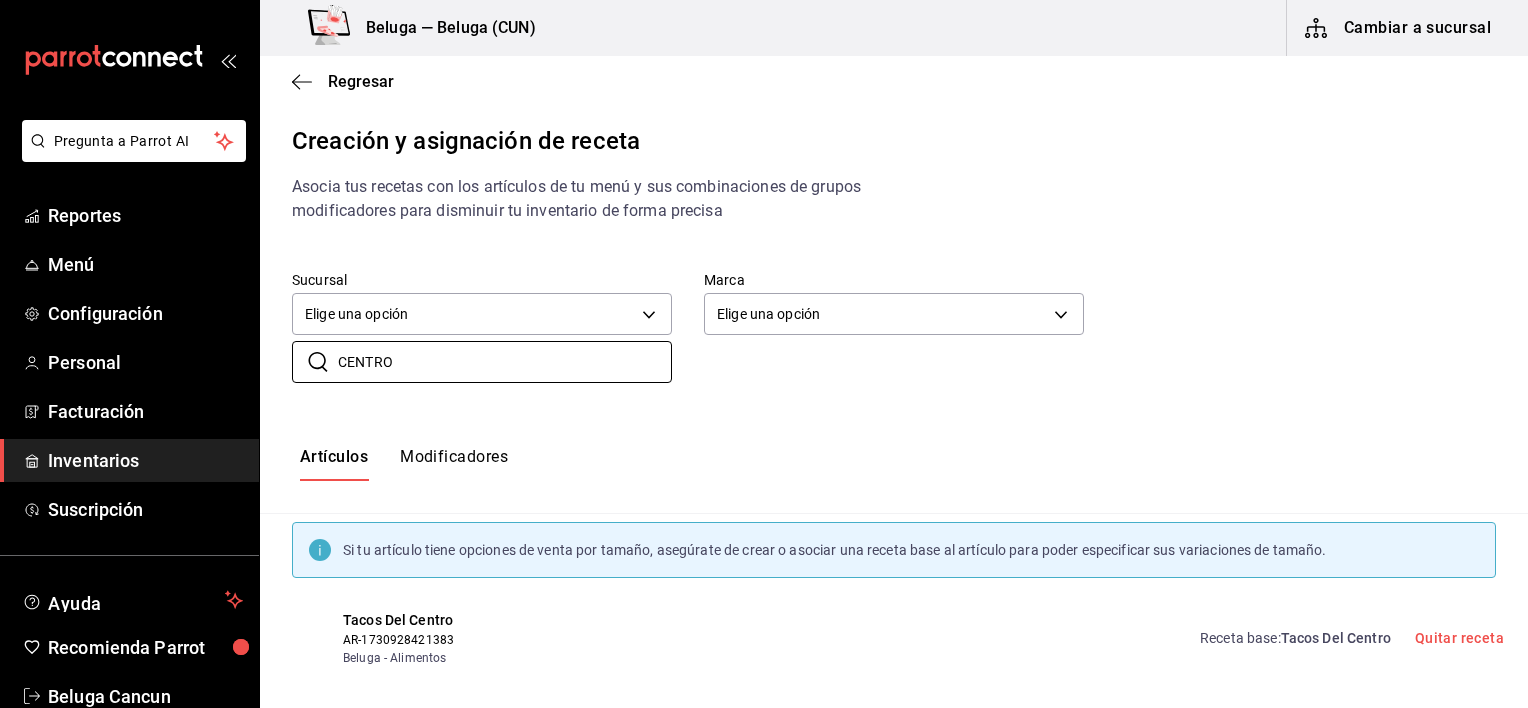 scroll, scrollTop: 16, scrollLeft: 0, axis: vertical 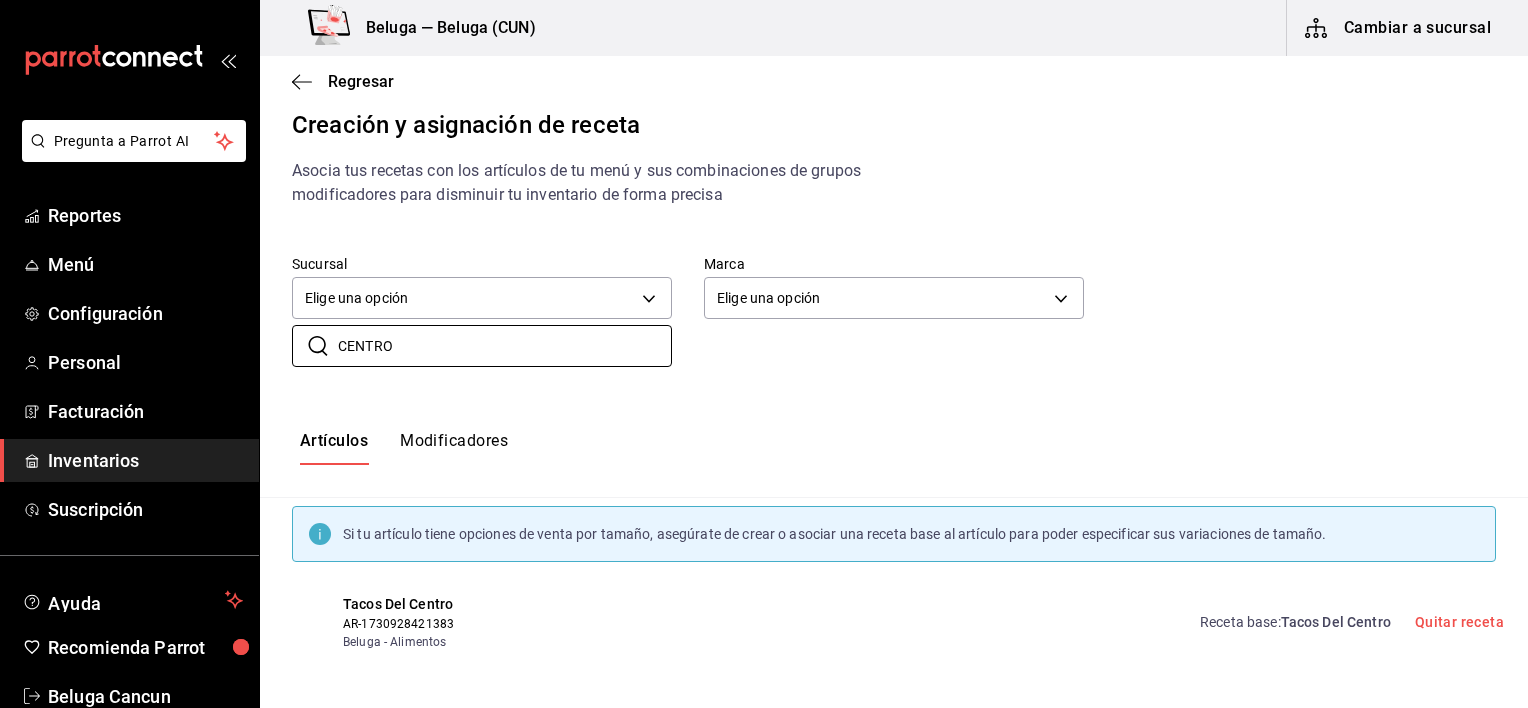 type on "CENTRO" 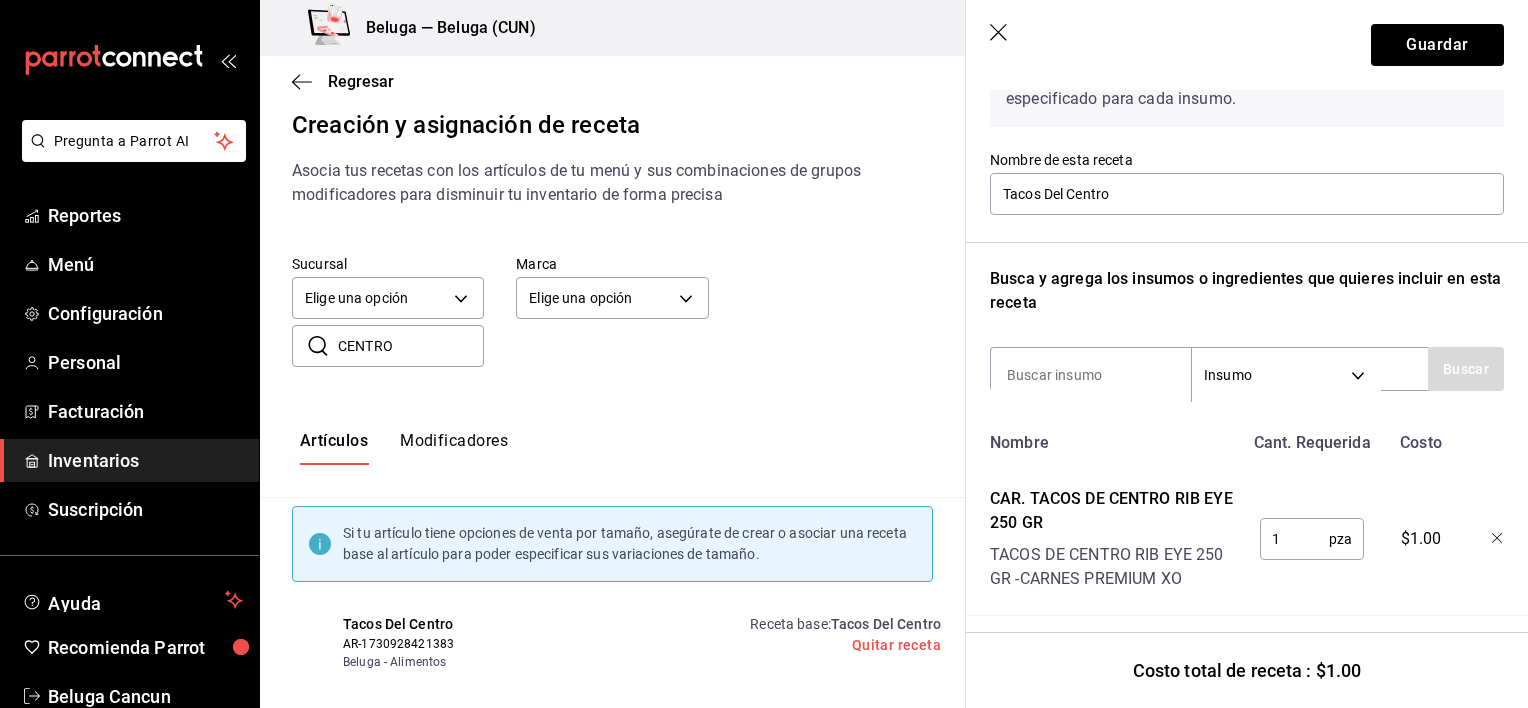 scroll, scrollTop: 178, scrollLeft: 0, axis: vertical 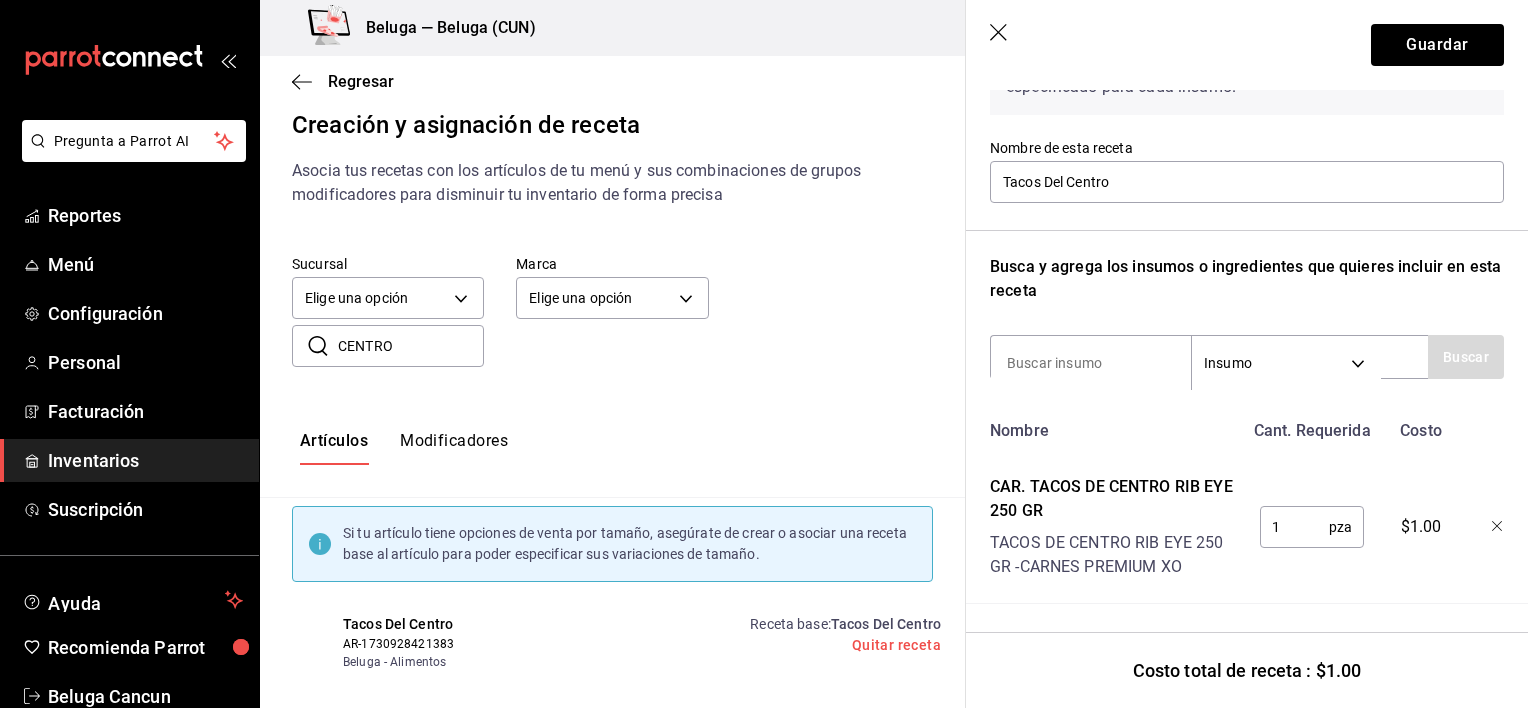 click on "Guardar" at bounding box center (1247, 45) 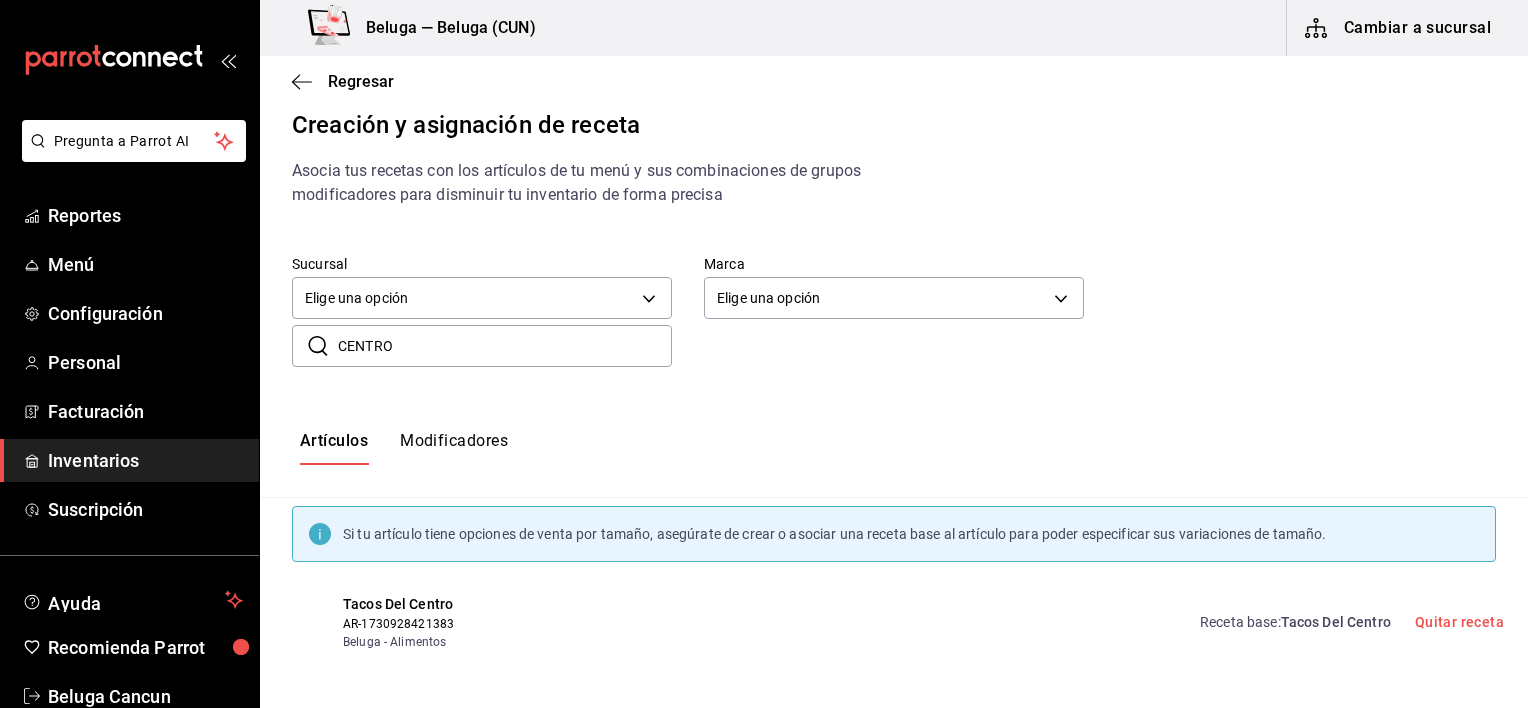 click on "Tacos Del Centro" at bounding box center [1336, 622] 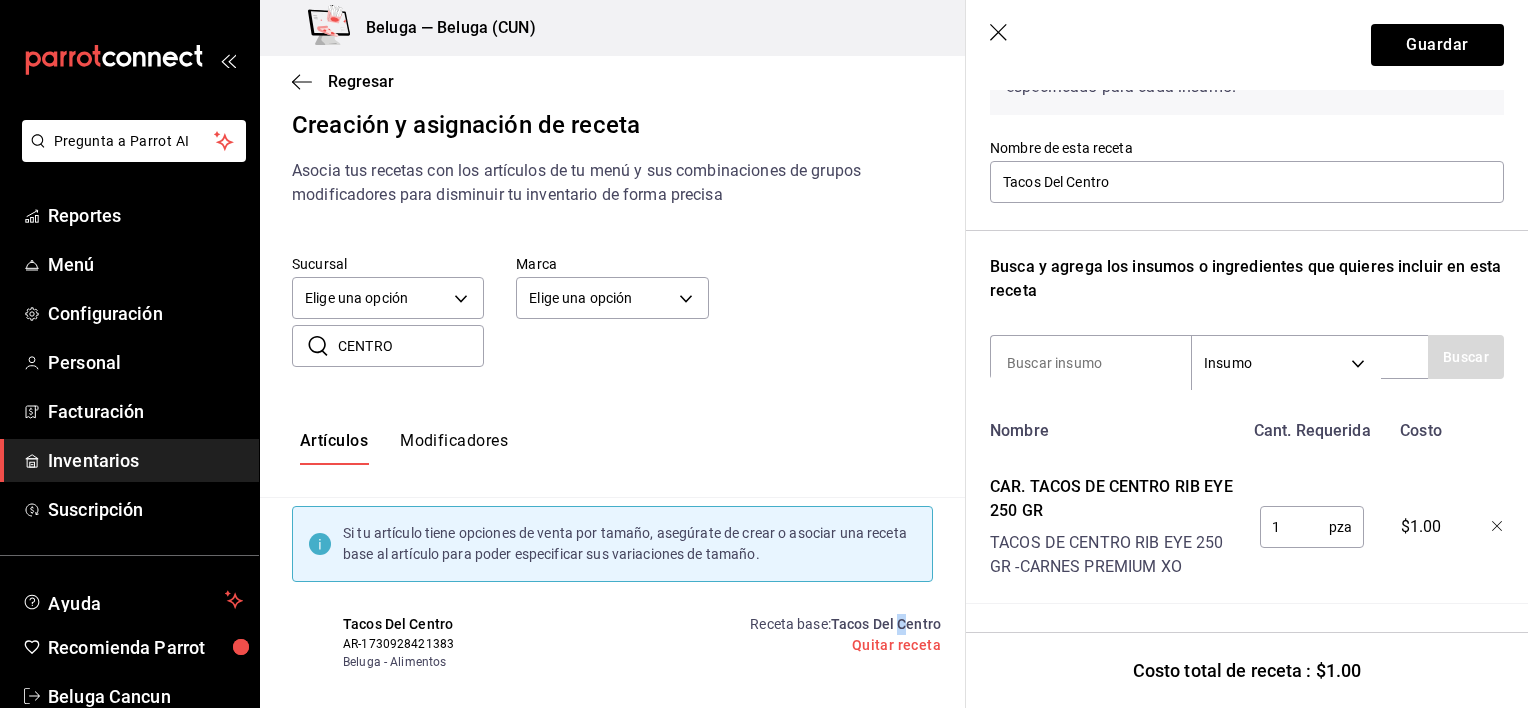 scroll, scrollTop: 178, scrollLeft: 0, axis: vertical 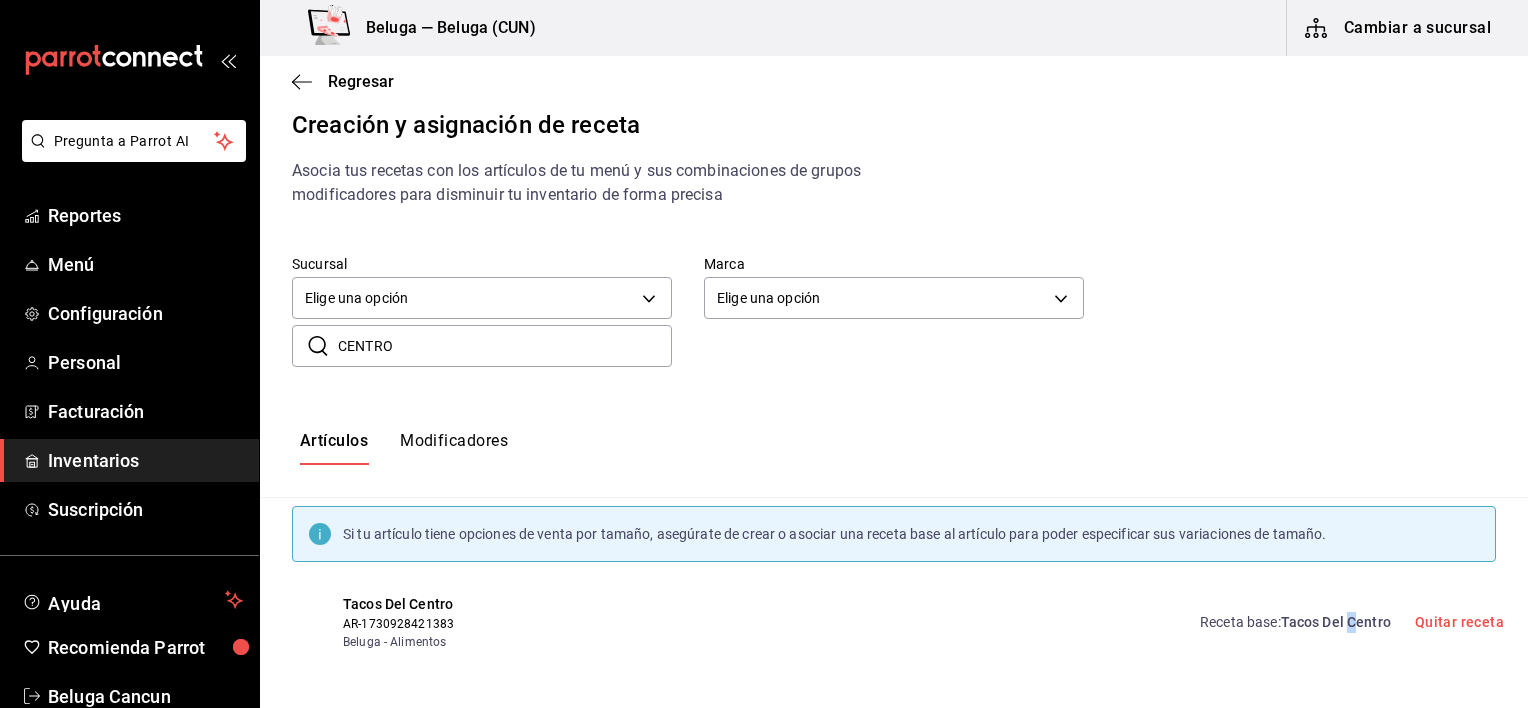 type 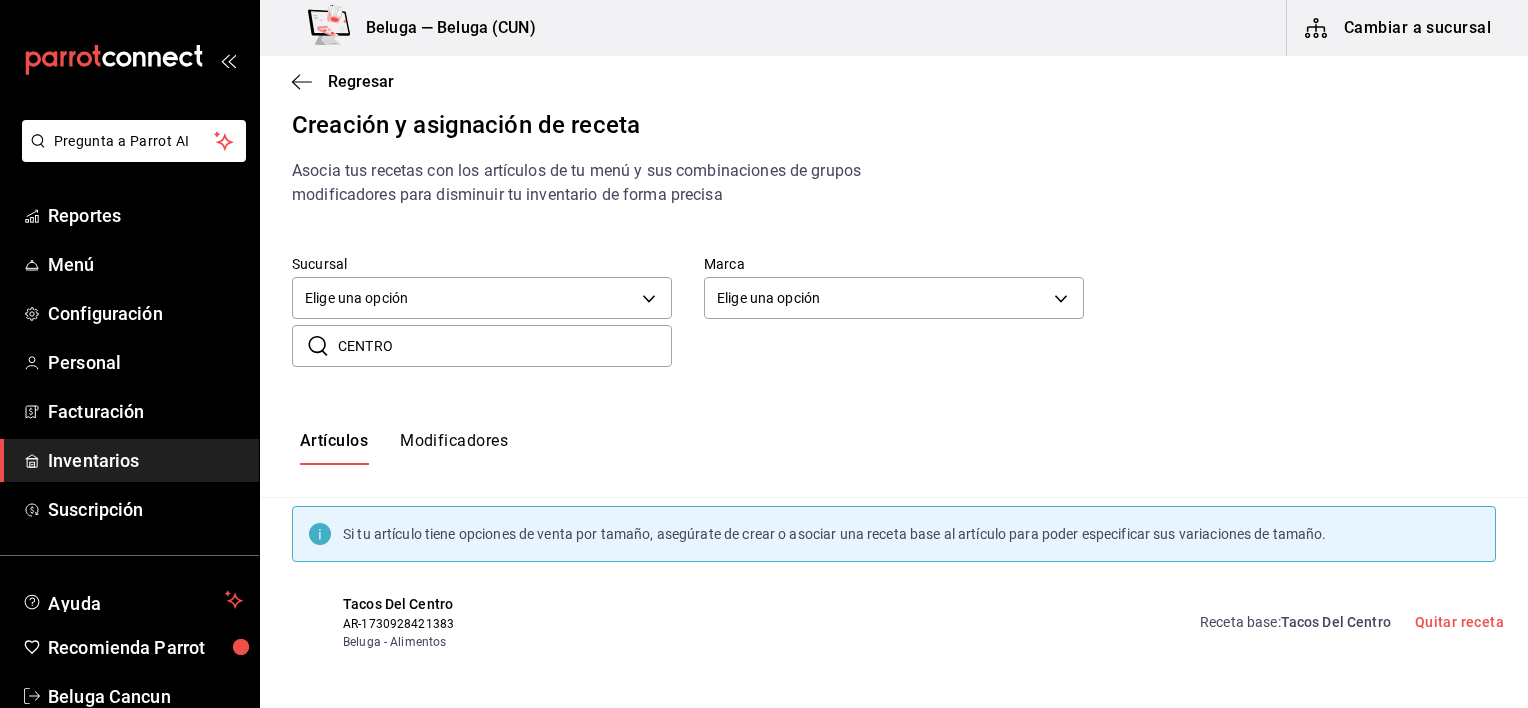 click on "CENTRO" at bounding box center [505, 346] 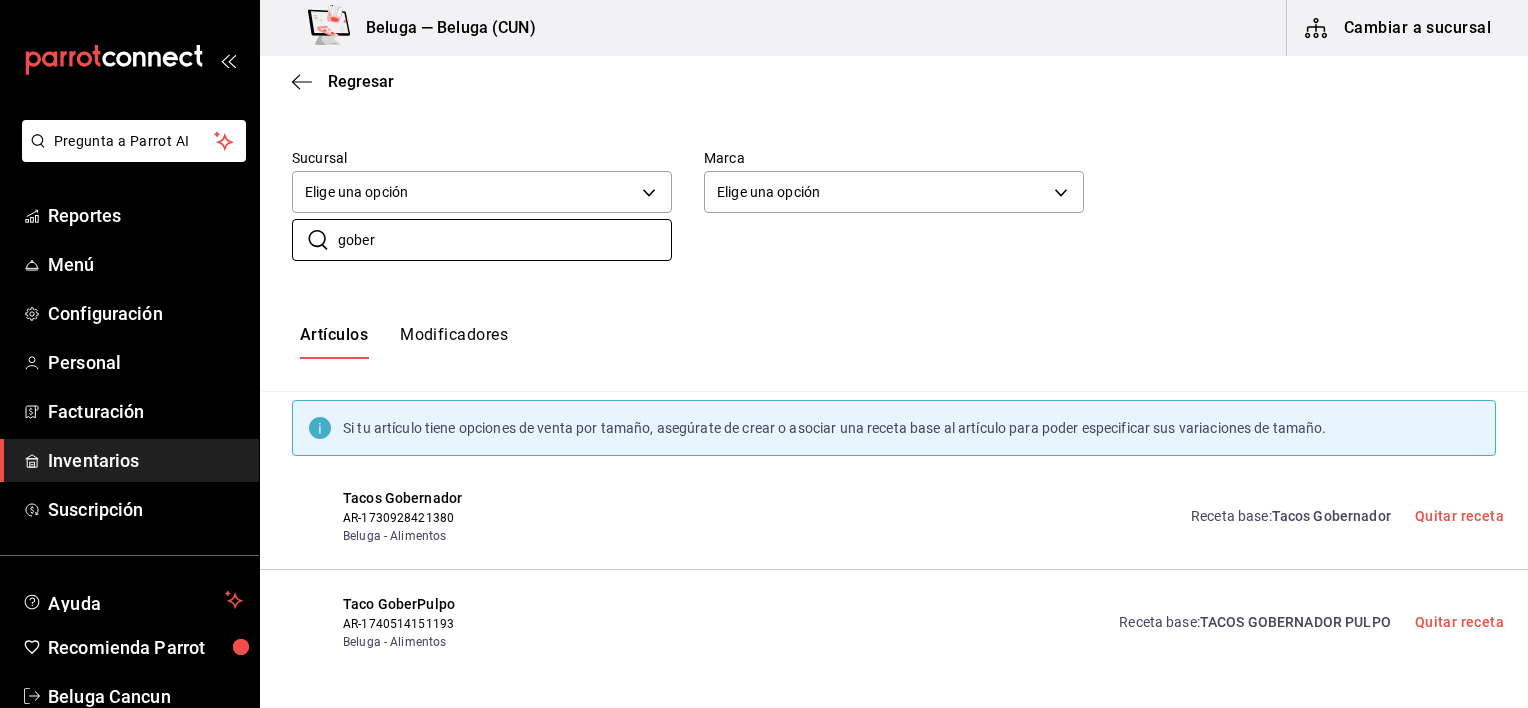 scroll, scrollTop: 123, scrollLeft: 0, axis: vertical 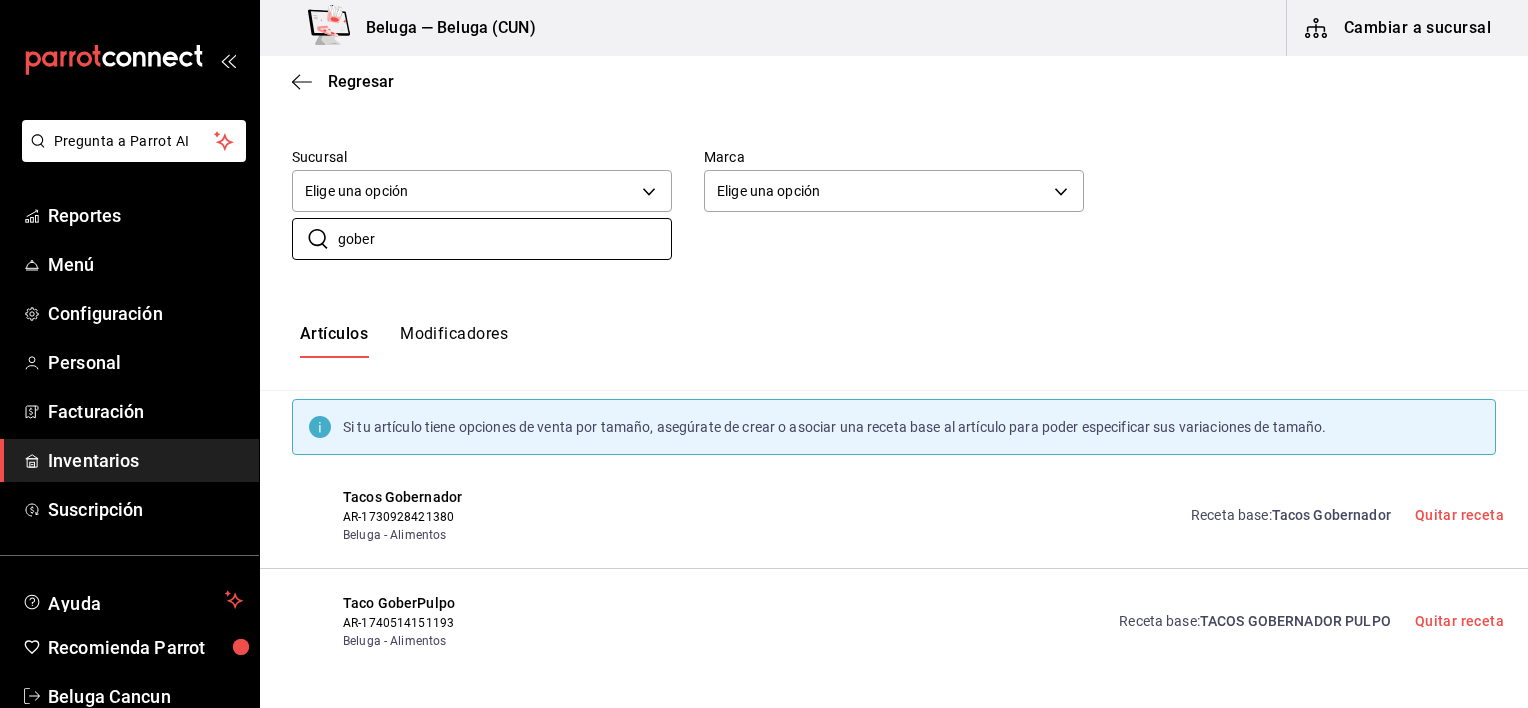 click on "Receta base :  Tacos Gobernador Quitar receta" at bounding box center (1335, 515) 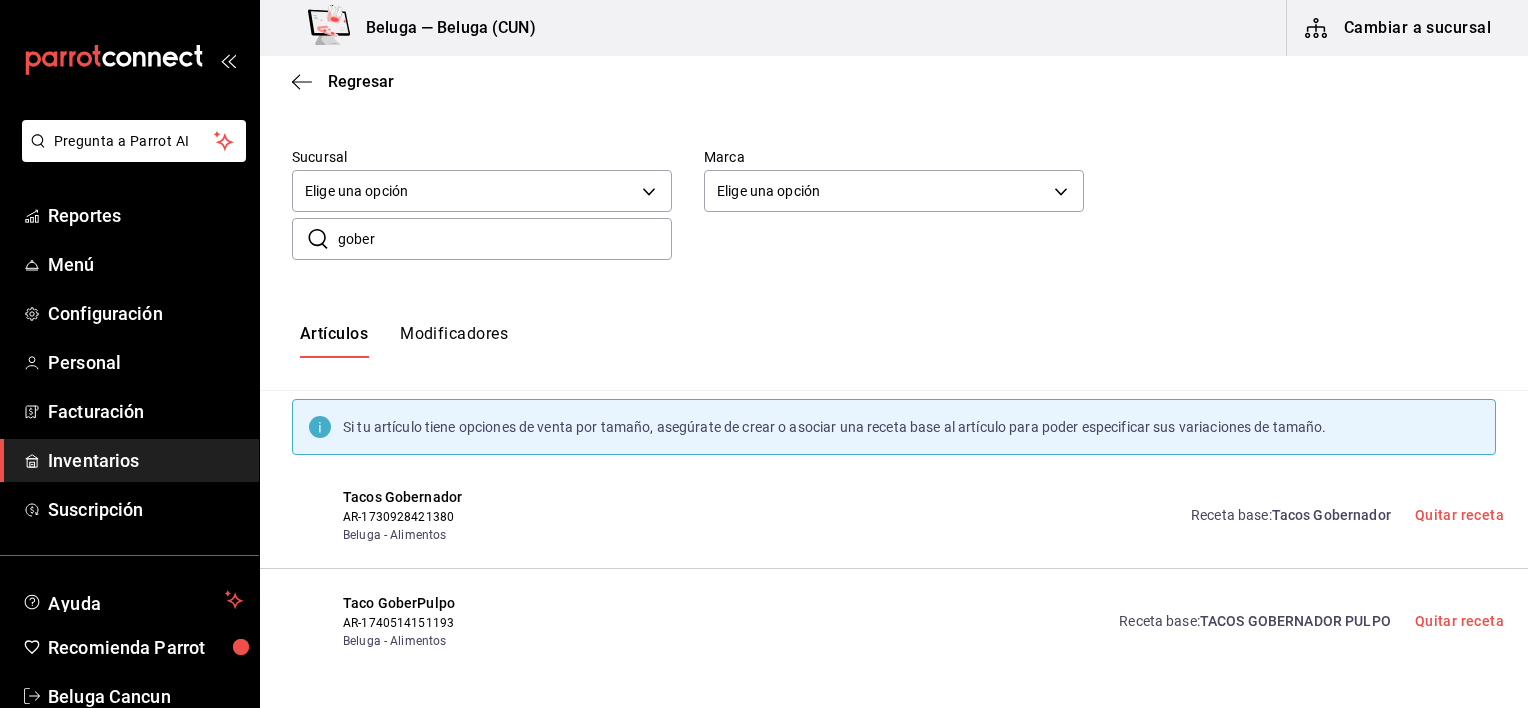 click on "Tacos Gobernador" at bounding box center [1331, 515] 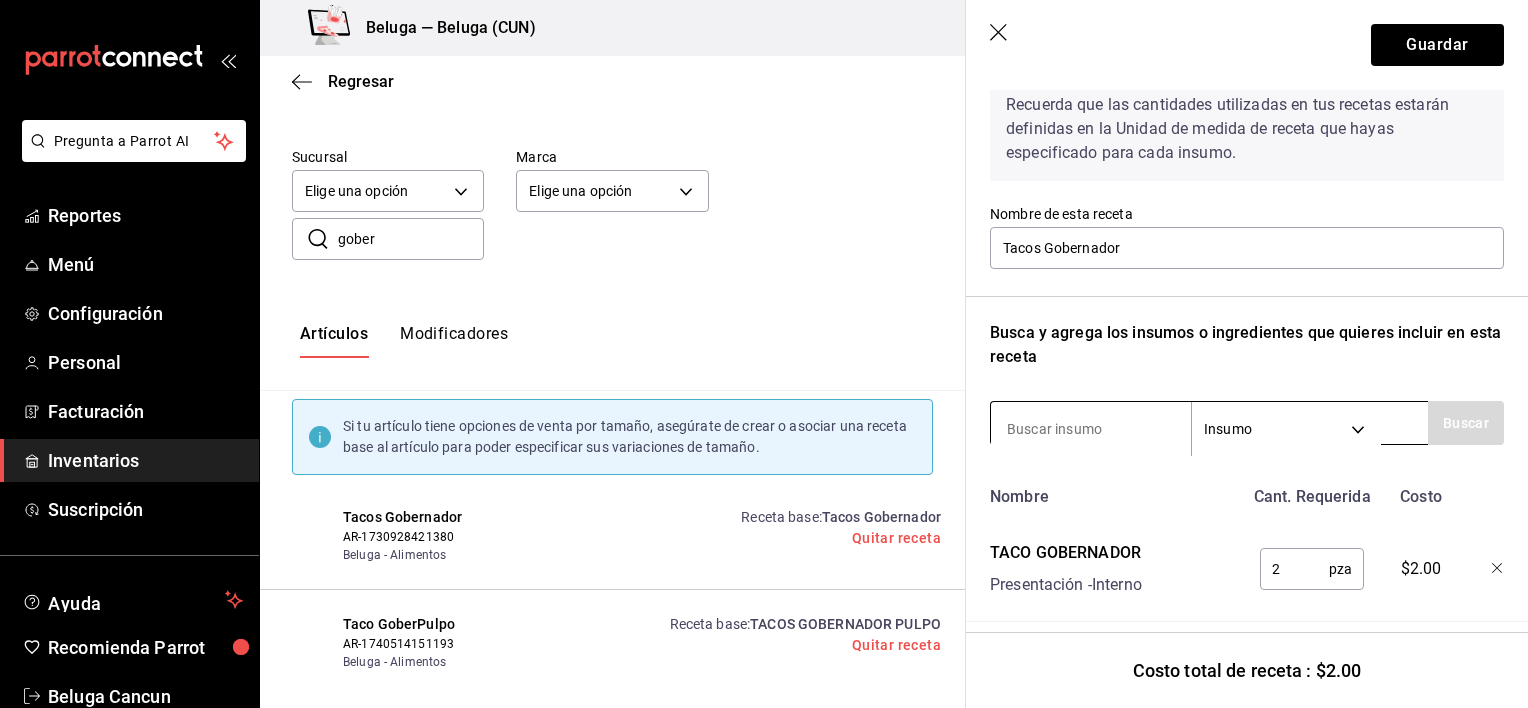 scroll, scrollTop: 130, scrollLeft: 0, axis: vertical 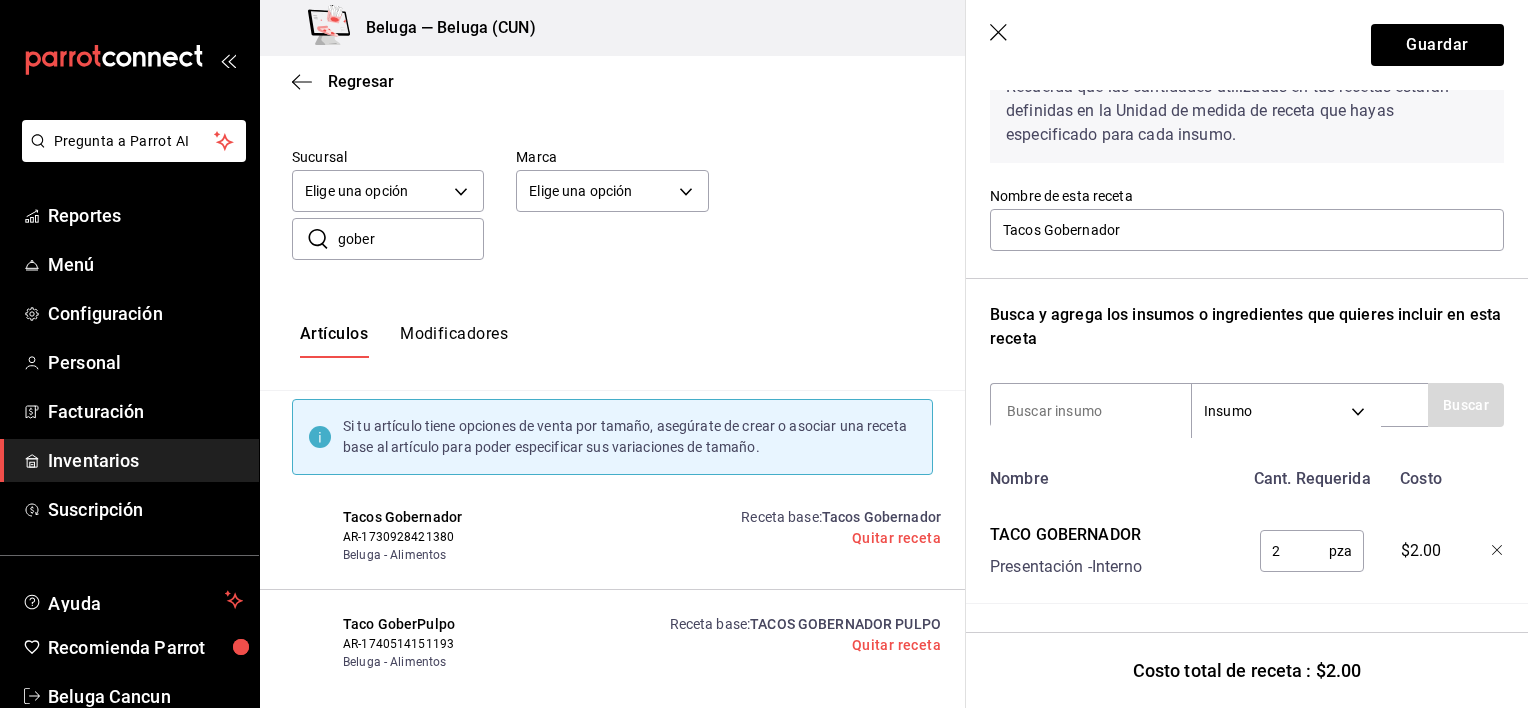 click 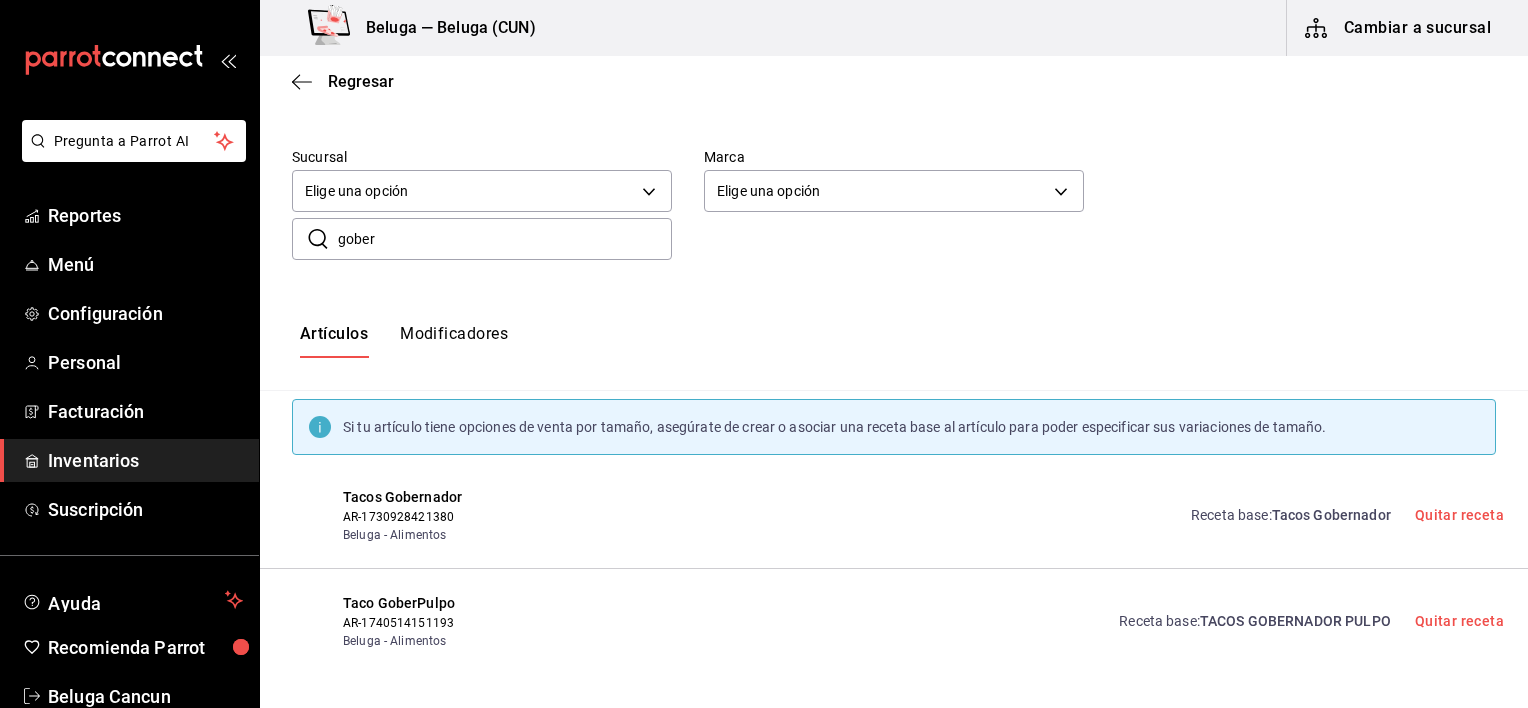 click on "gober" at bounding box center [505, 239] 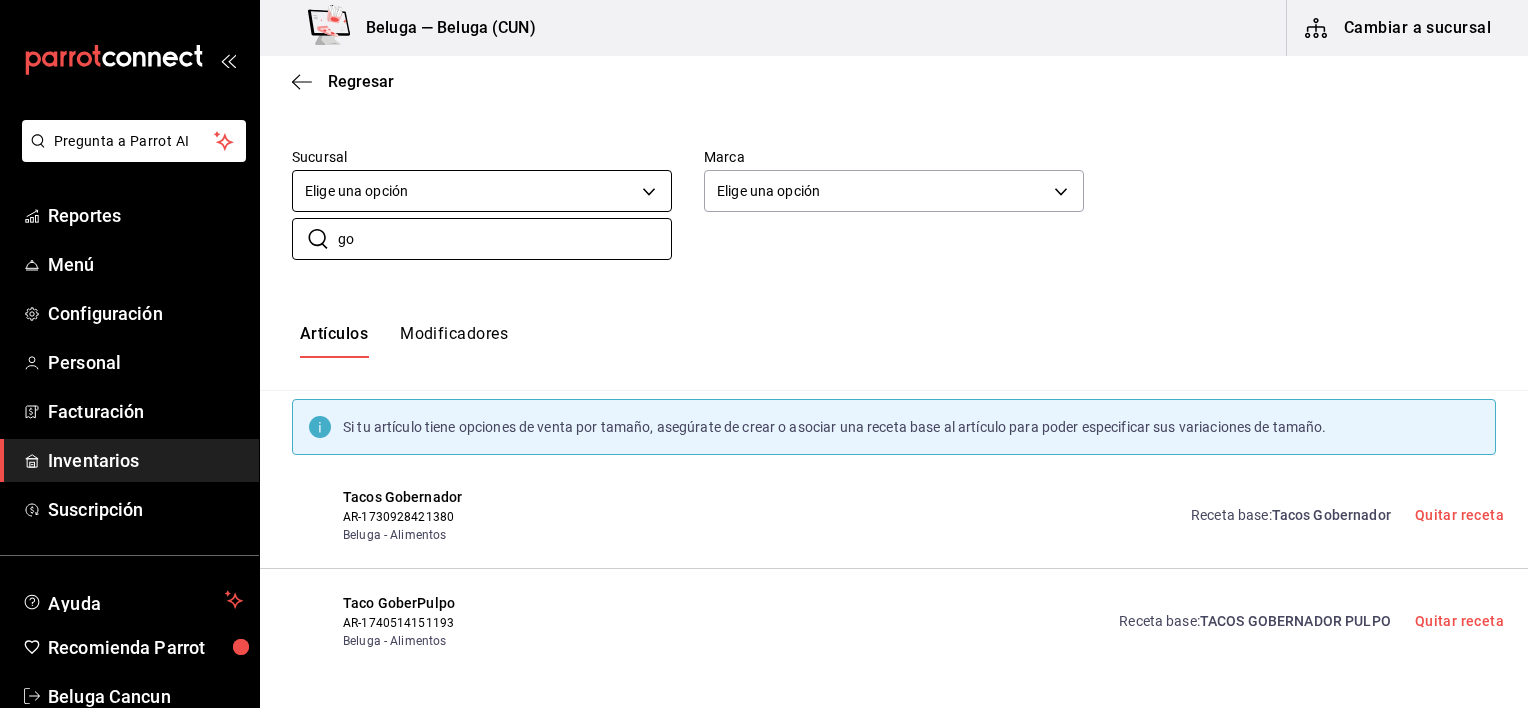 type on "g" 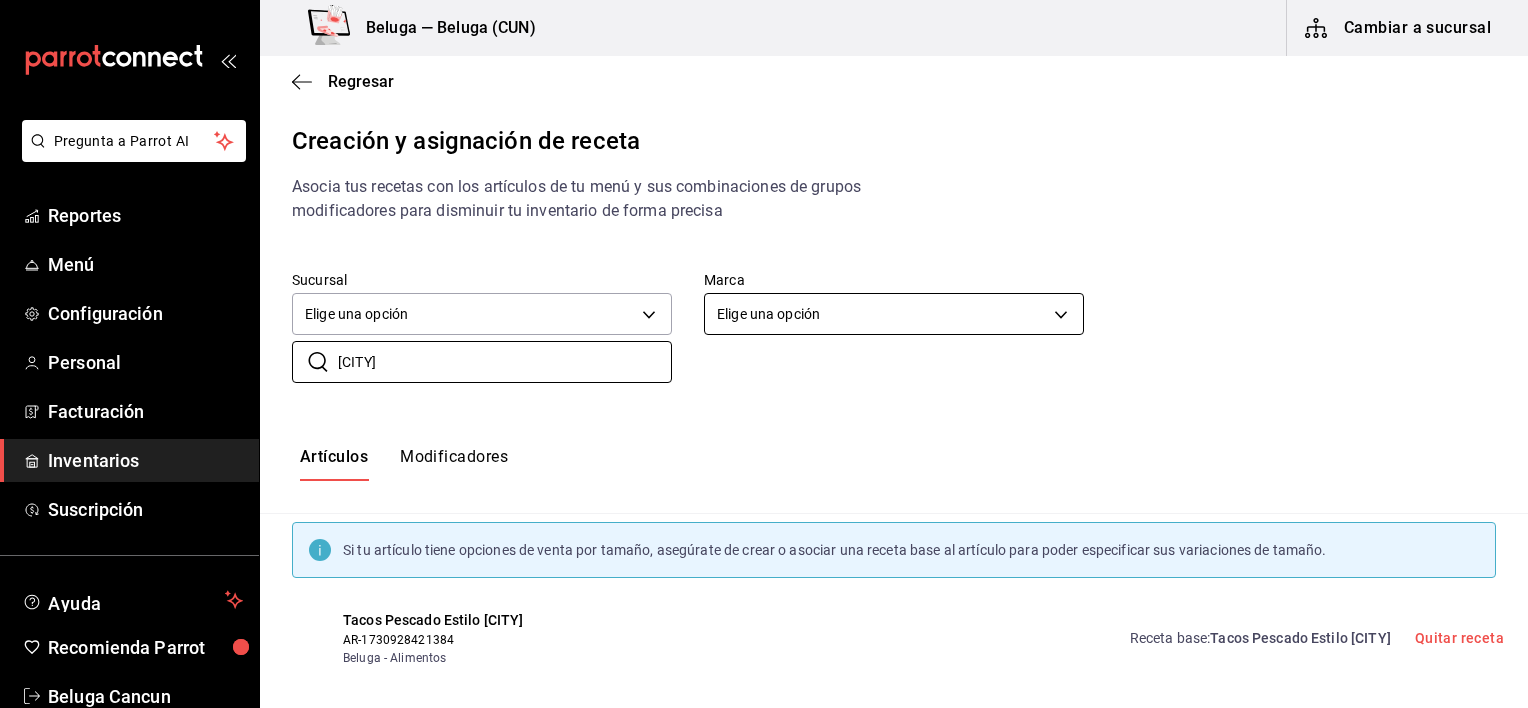 scroll, scrollTop: 16, scrollLeft: 0, axis: vertical 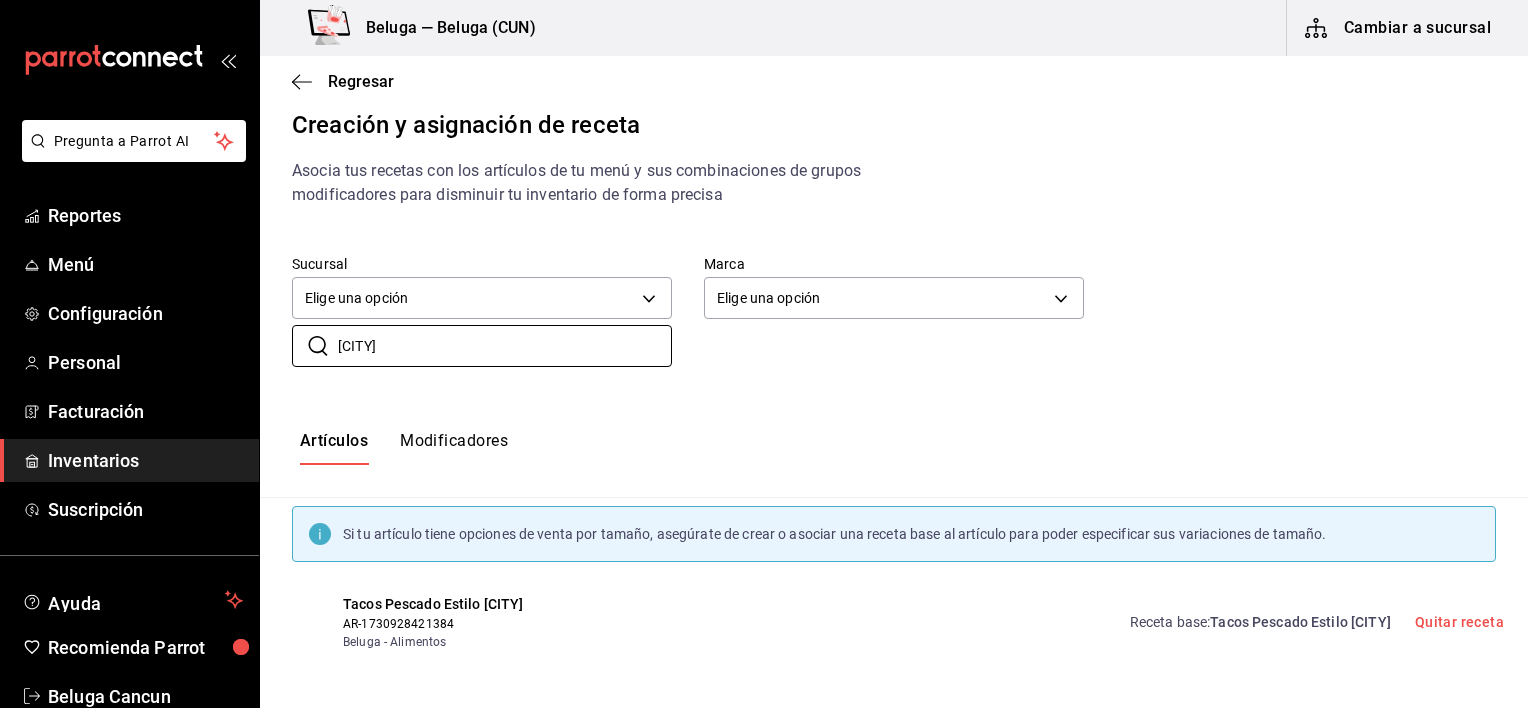 type on "[CITY]" 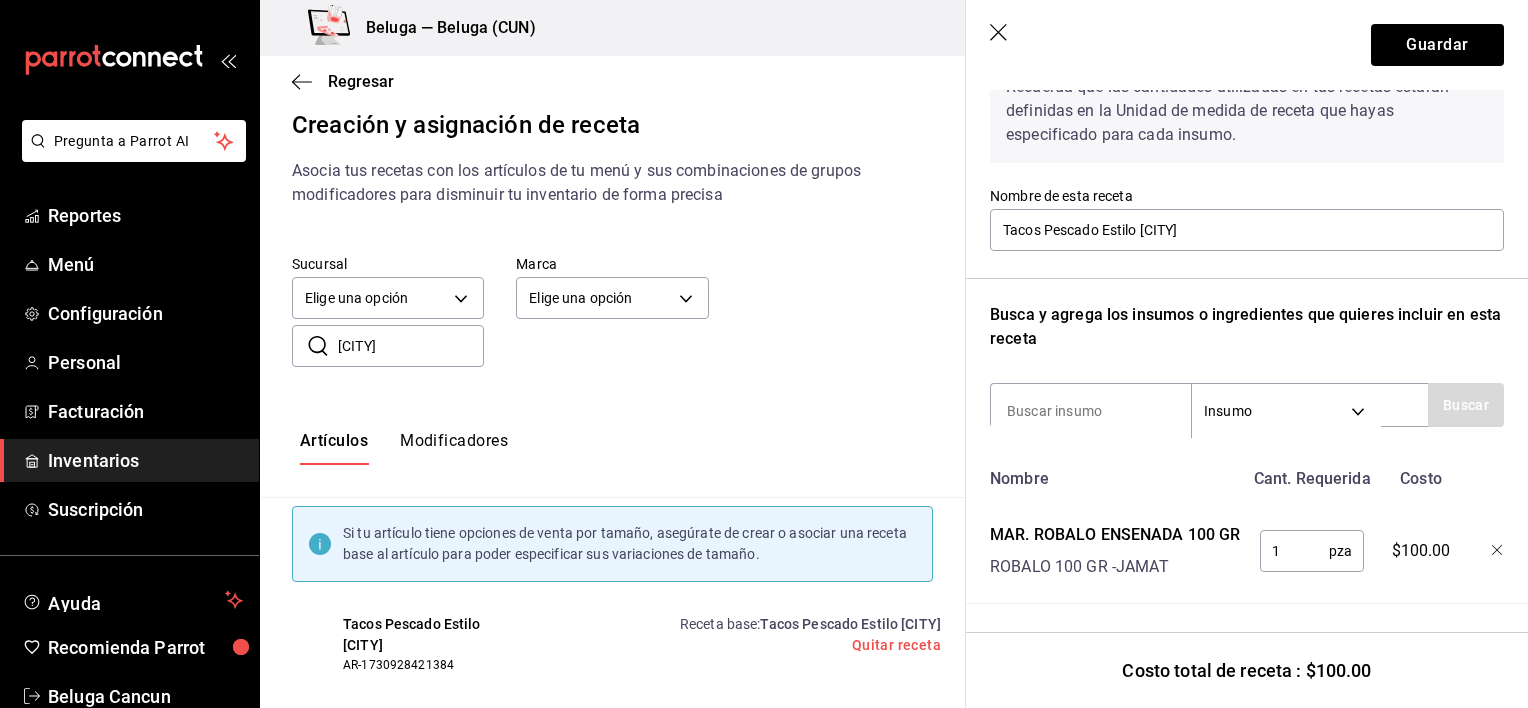 scroll, scrollTop: 154, scrollLeft: 0, axis: vertical 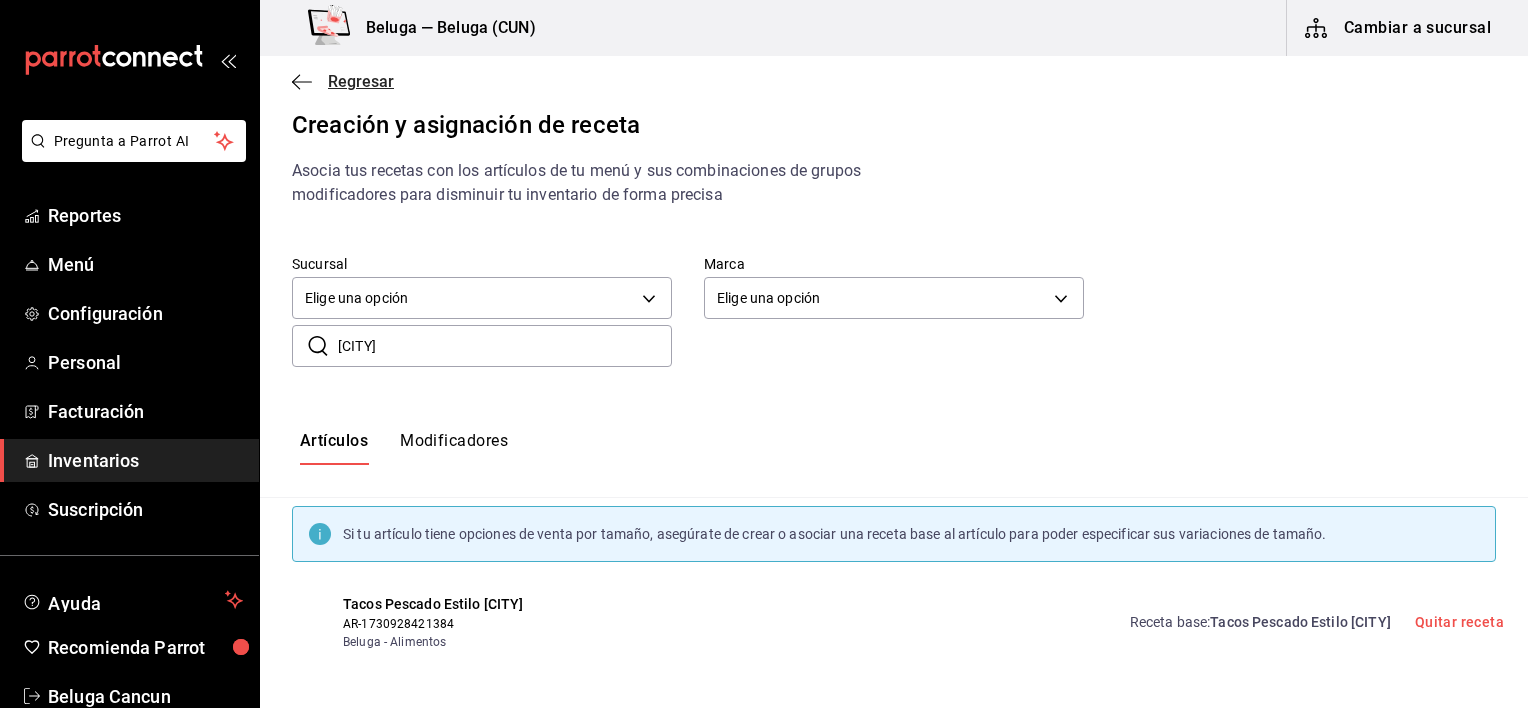 click on "Regresar" at bounding box center [361, 81] 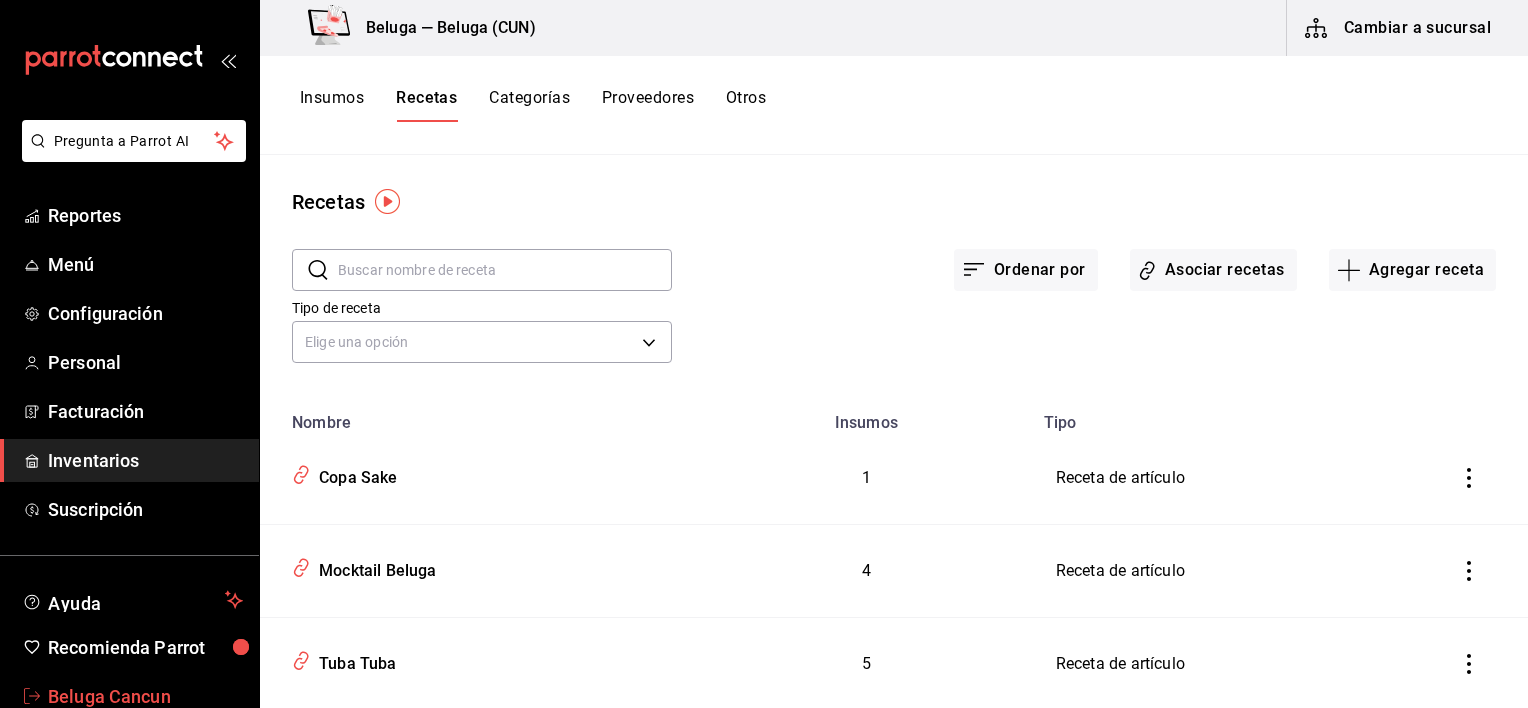 click on "Beluga Cancun" at bounding box center [145, 696] 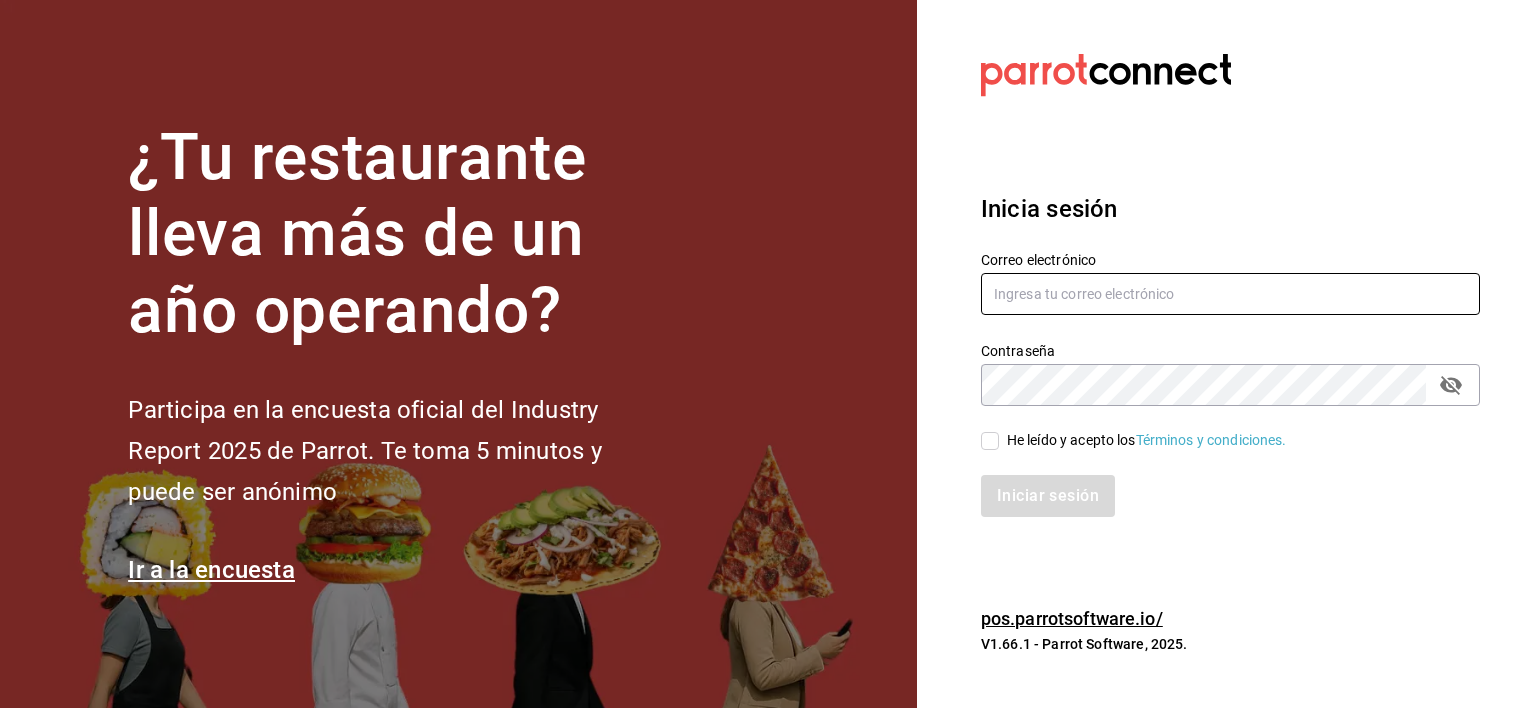 type on "belugacancun@[EMAIL]" 